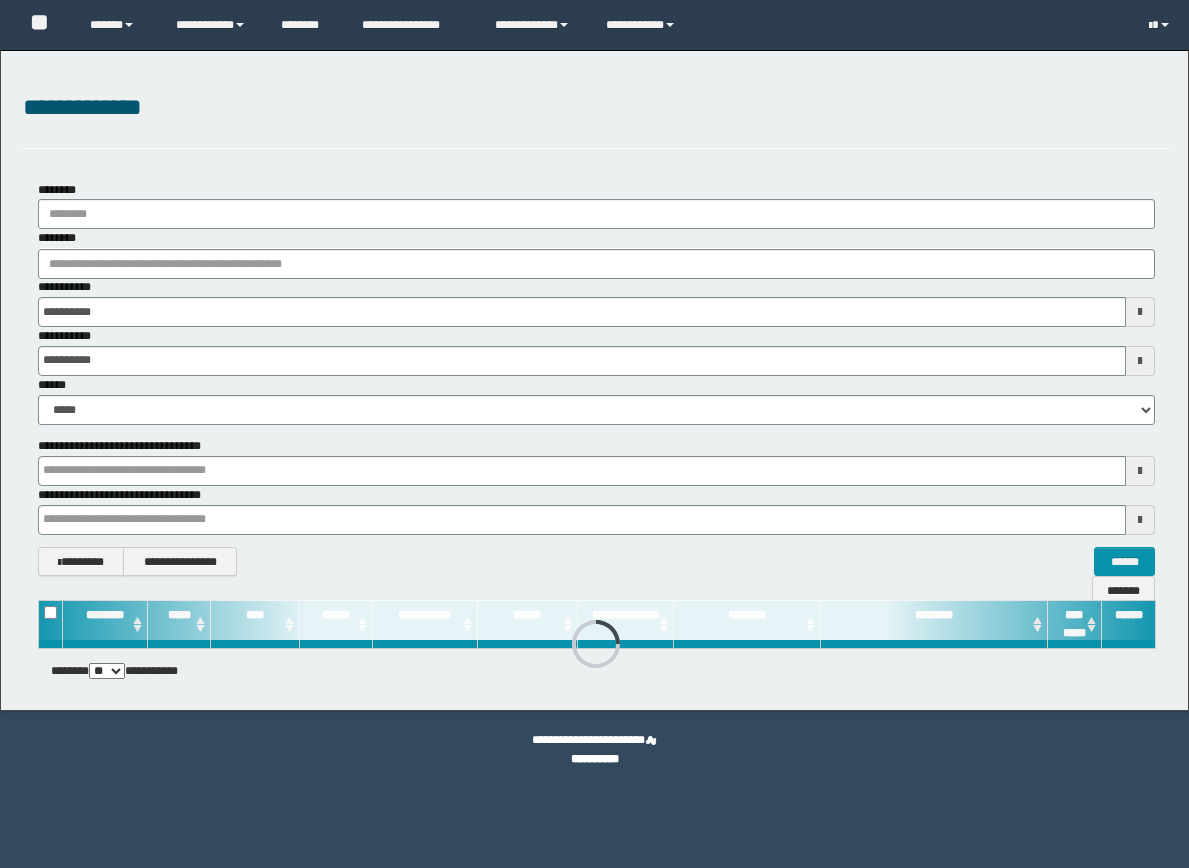 scroll, scrollTop: 0, scrollLeft: 0, axis: both 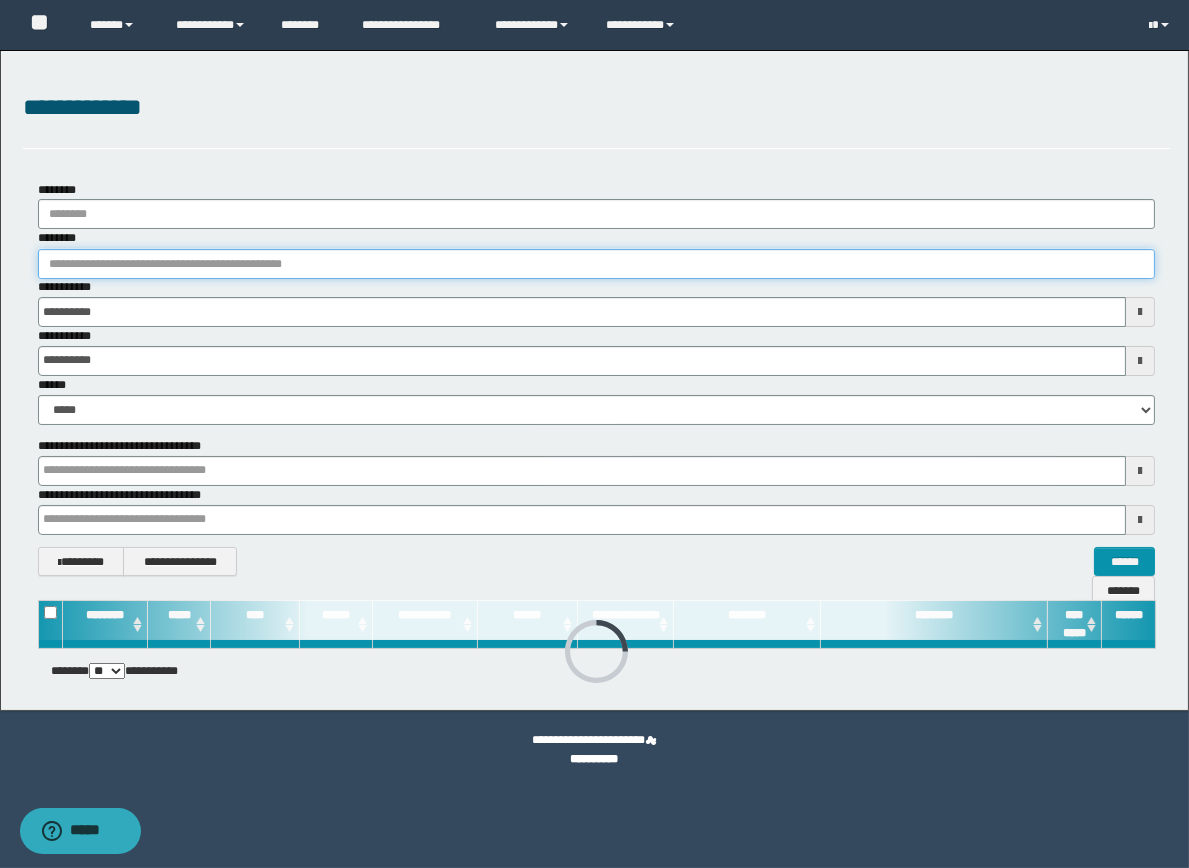 click on "********" at bounding box center [597, 264] 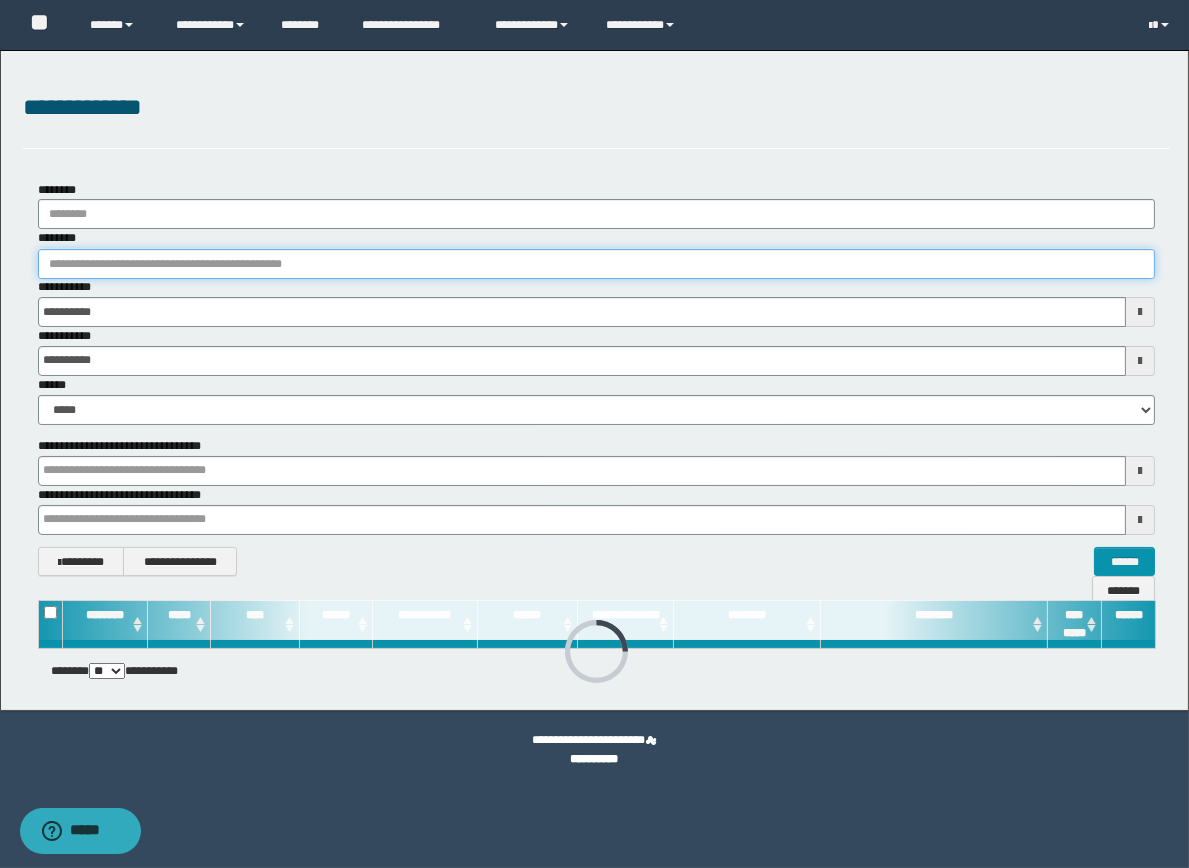 paste on "**********" 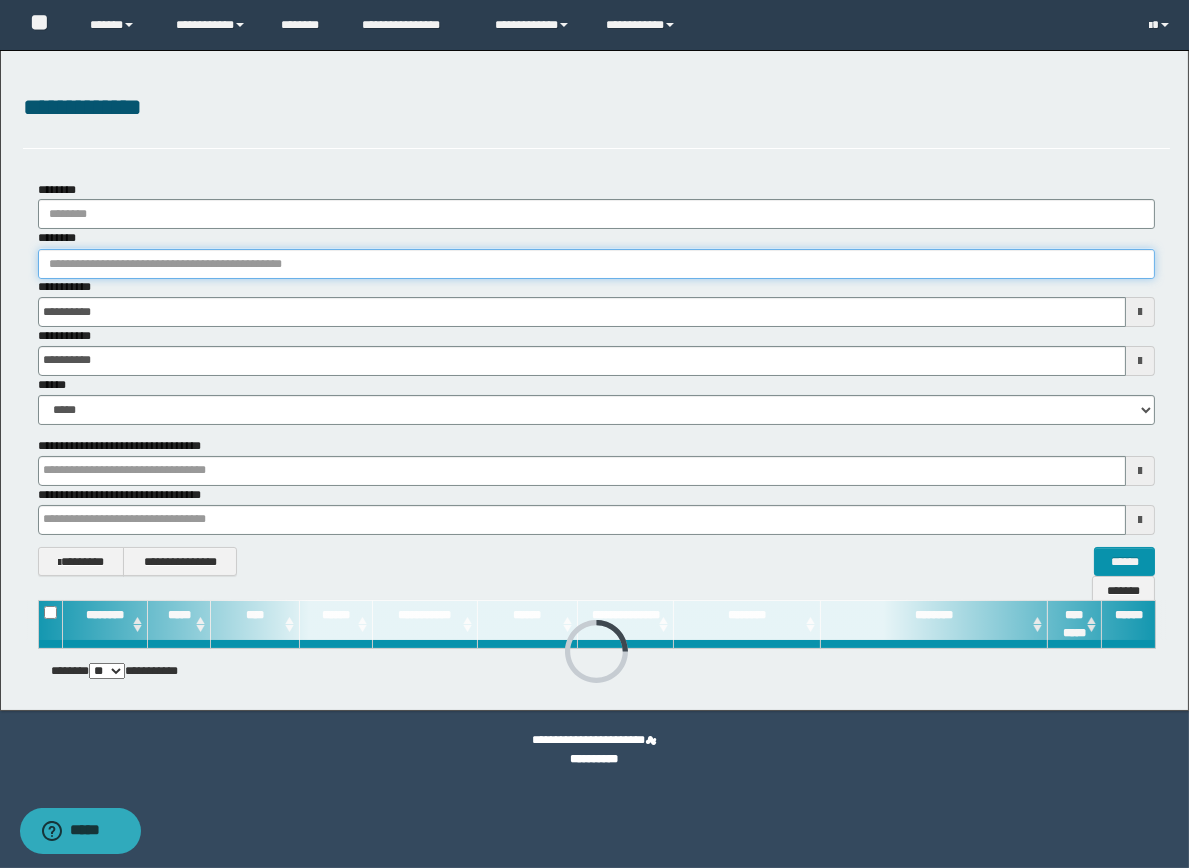 type on "**********" 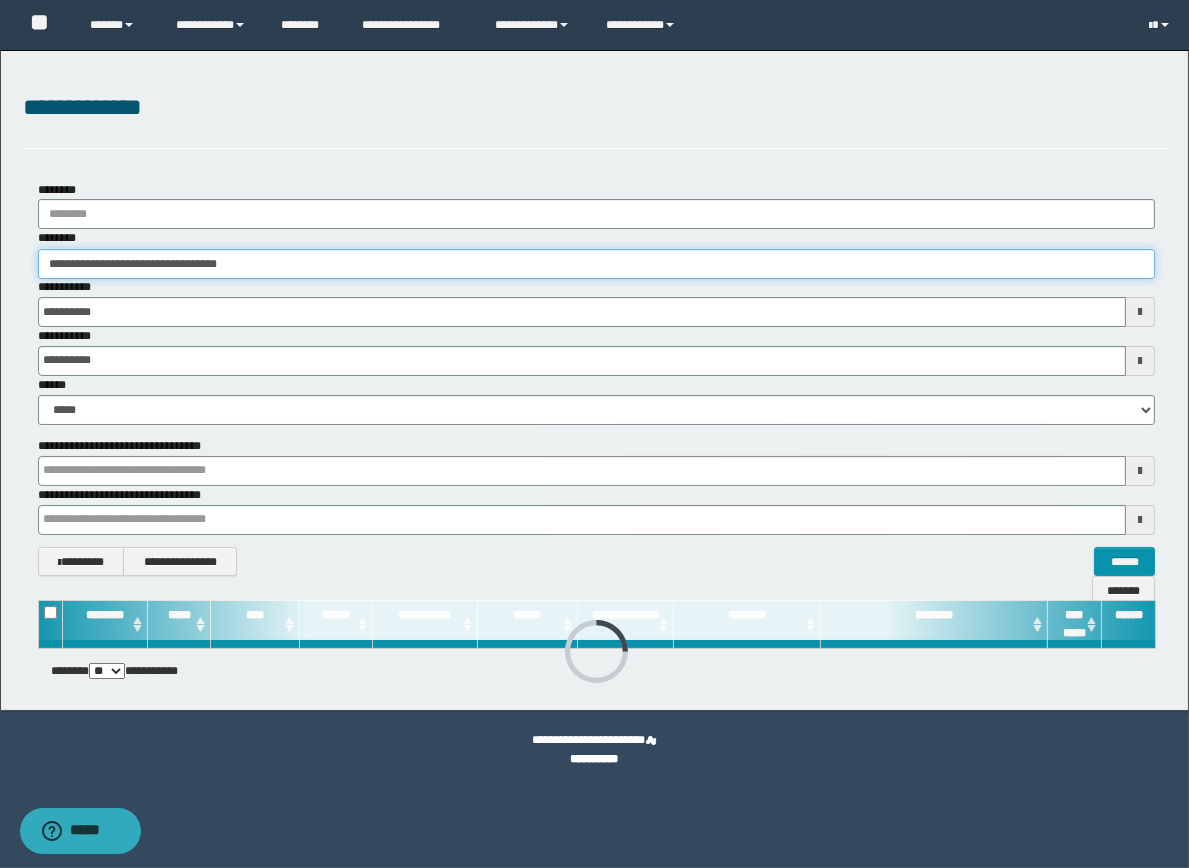 type on "**********" 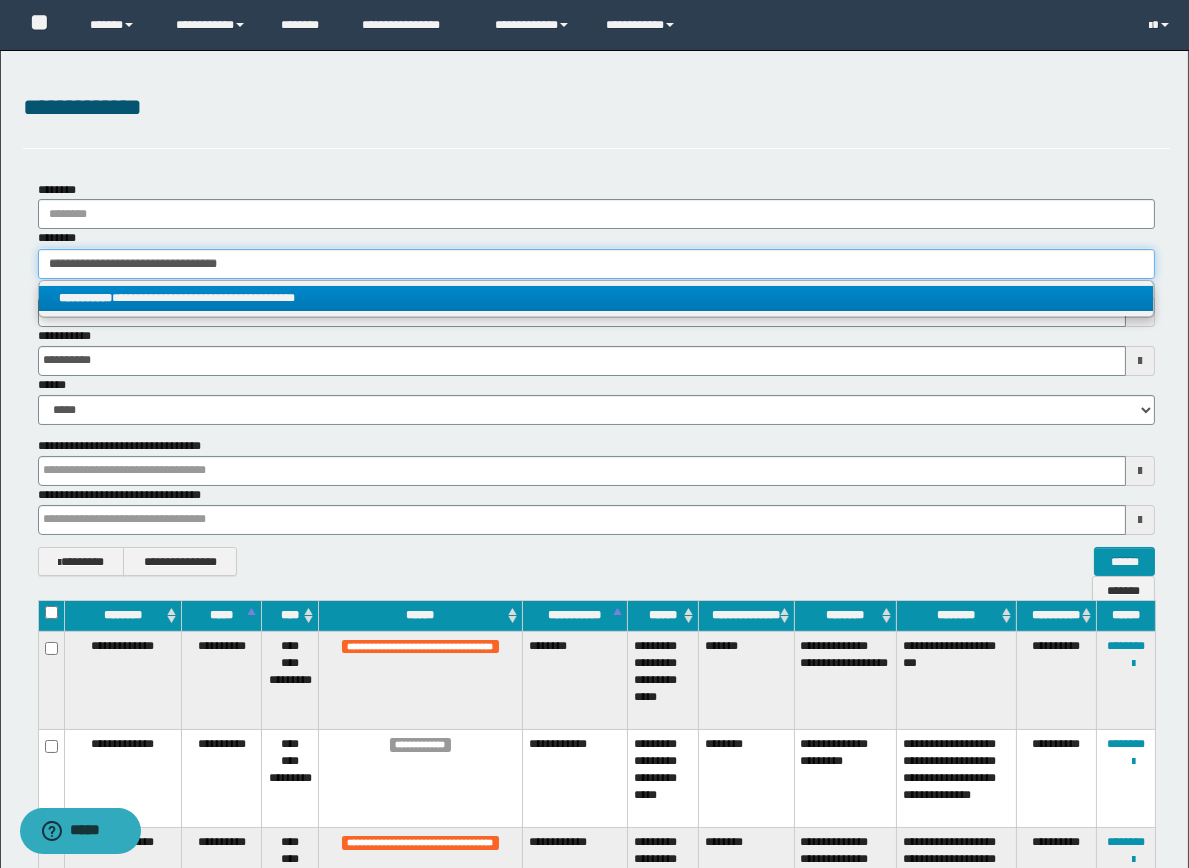 type on "**********" 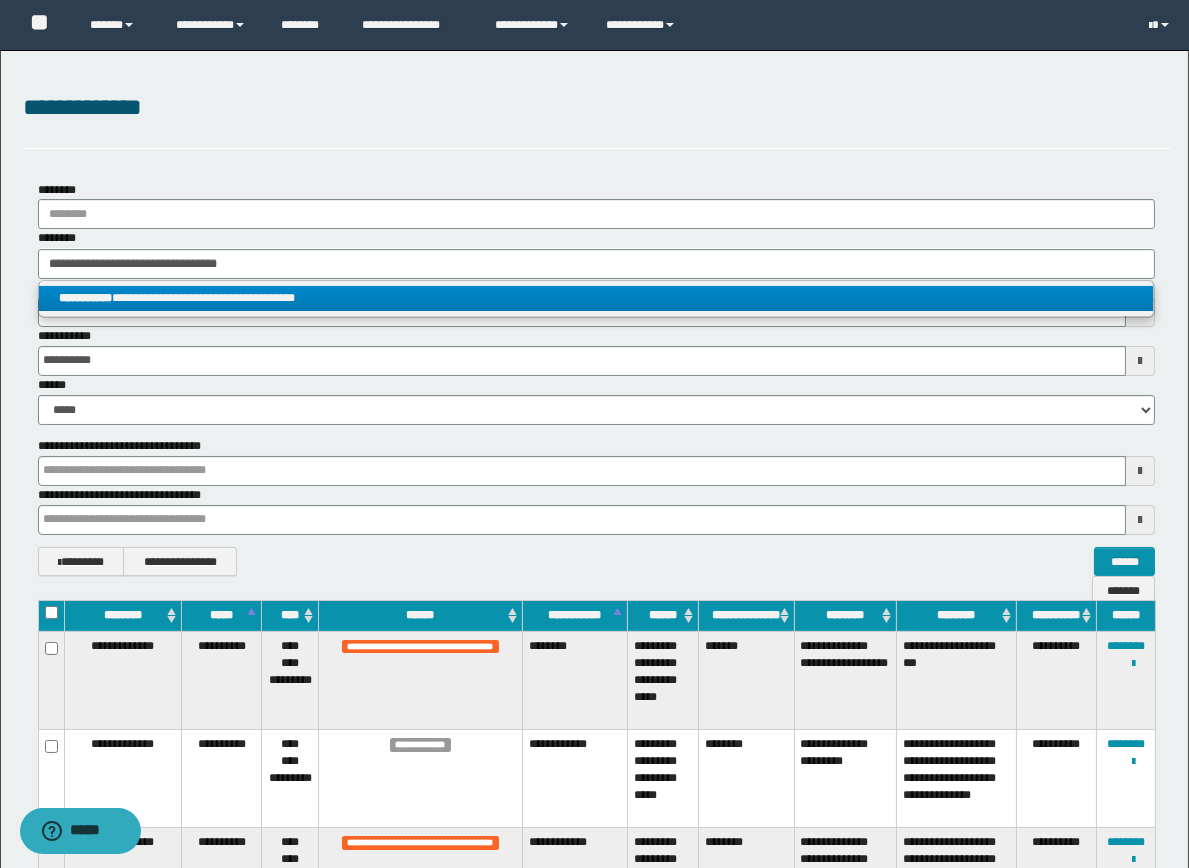 click on "**********" at bounding box center [596, 298] 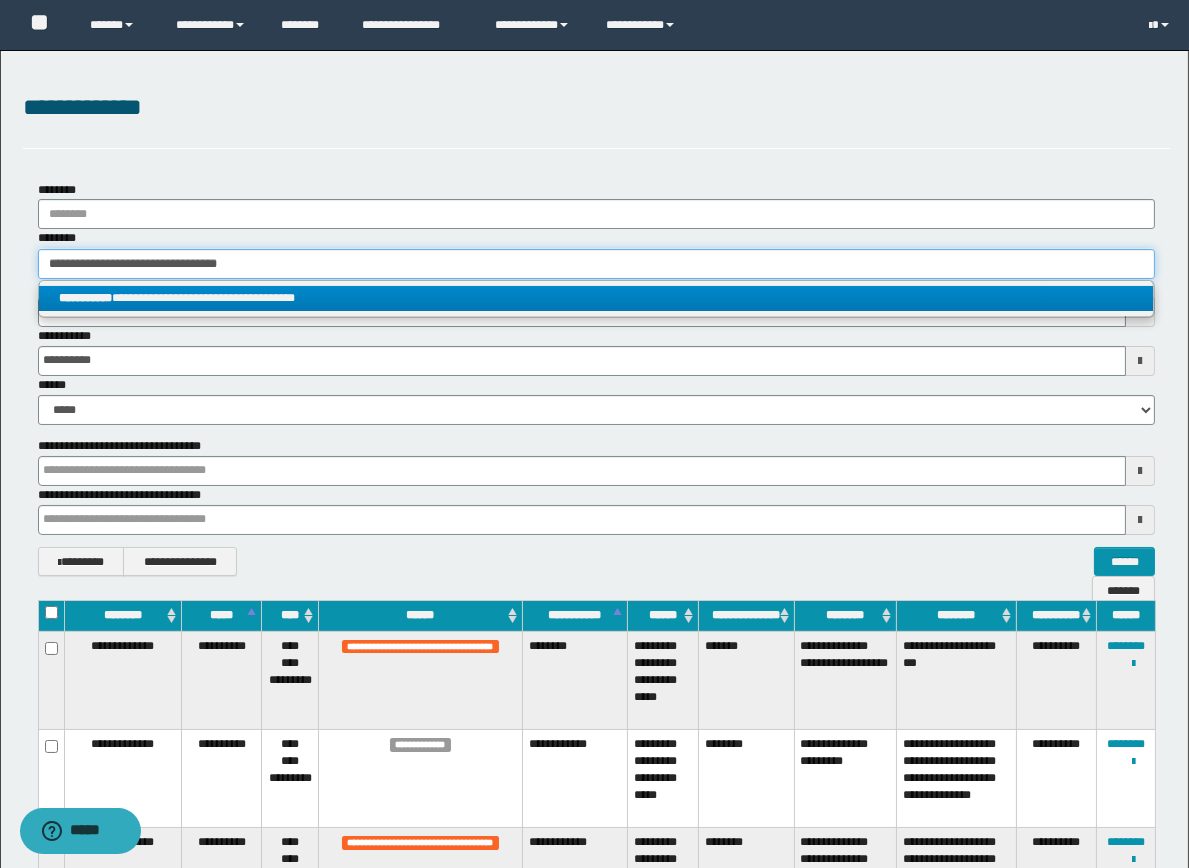type 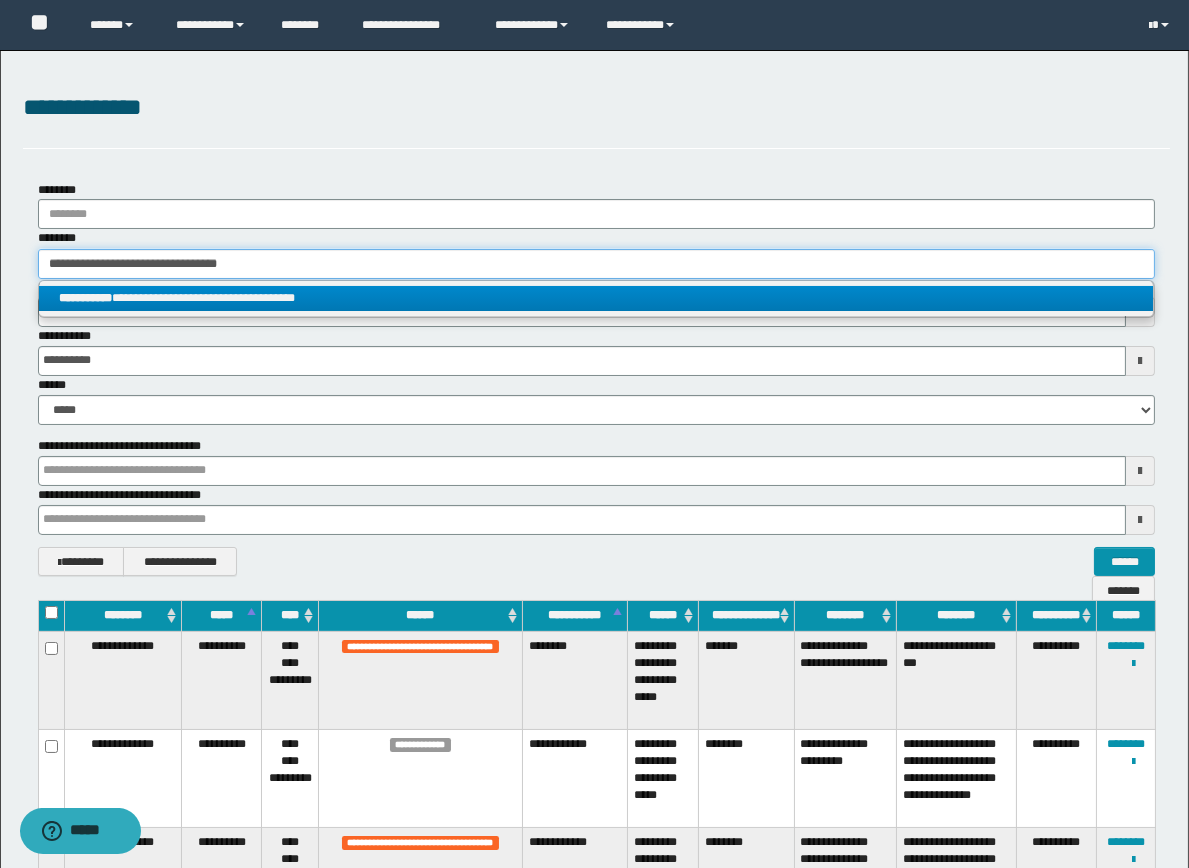 type on "**********" 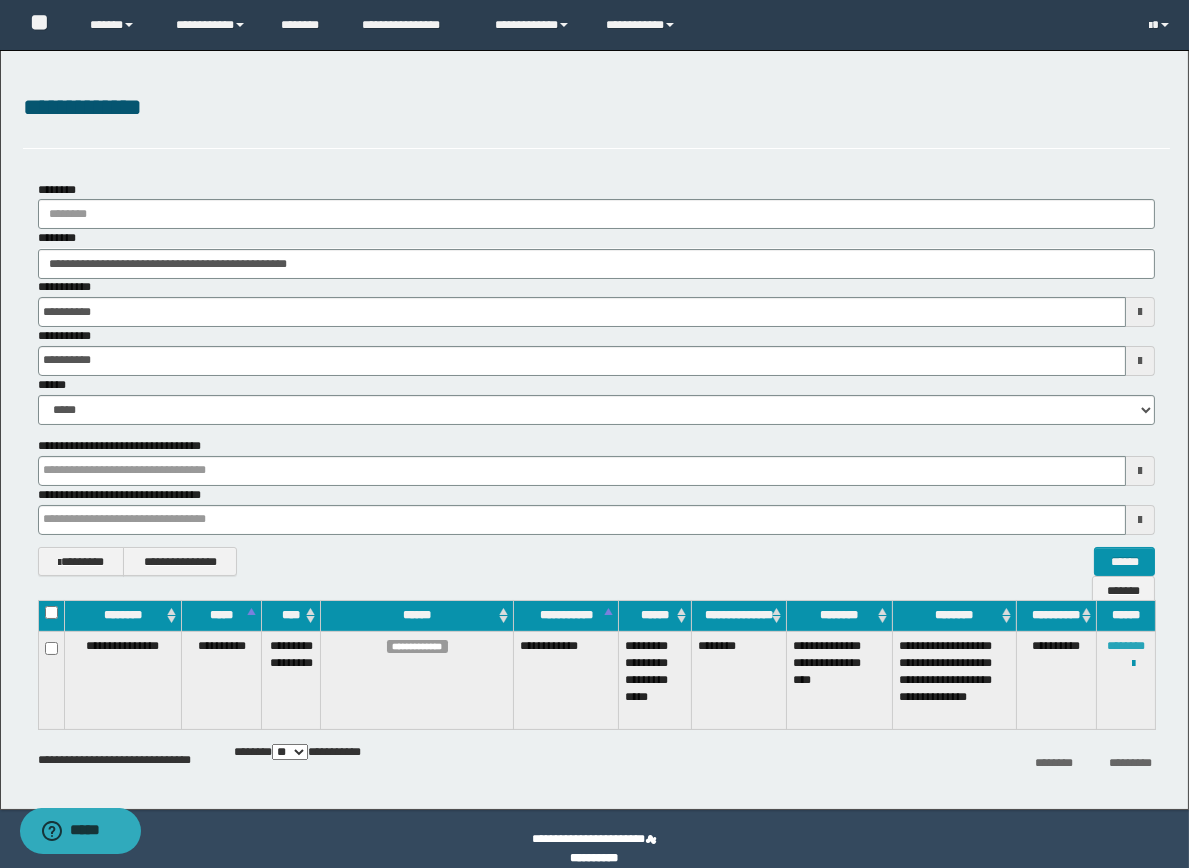 click on "********" at bounding box center (1126, 646) 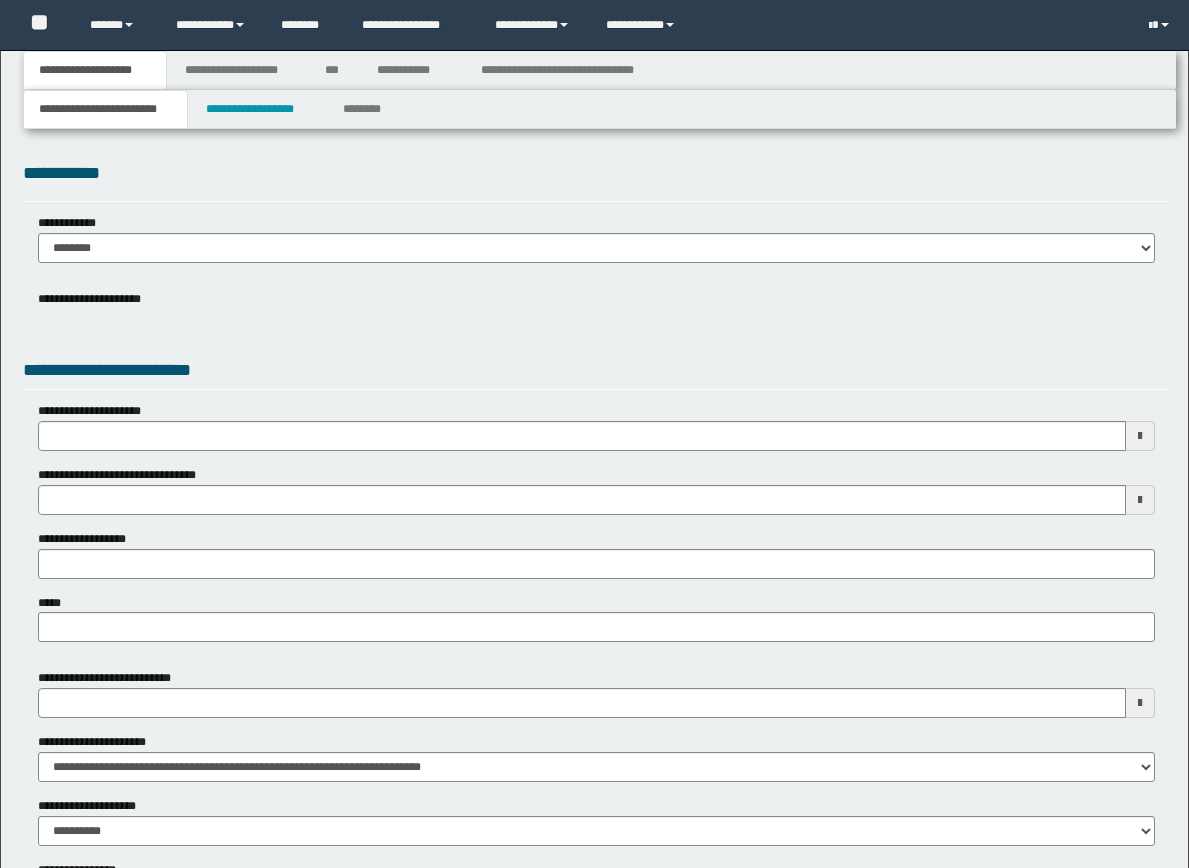 scroll, scrollTop: 0, scrollLeft: 0, axis: both 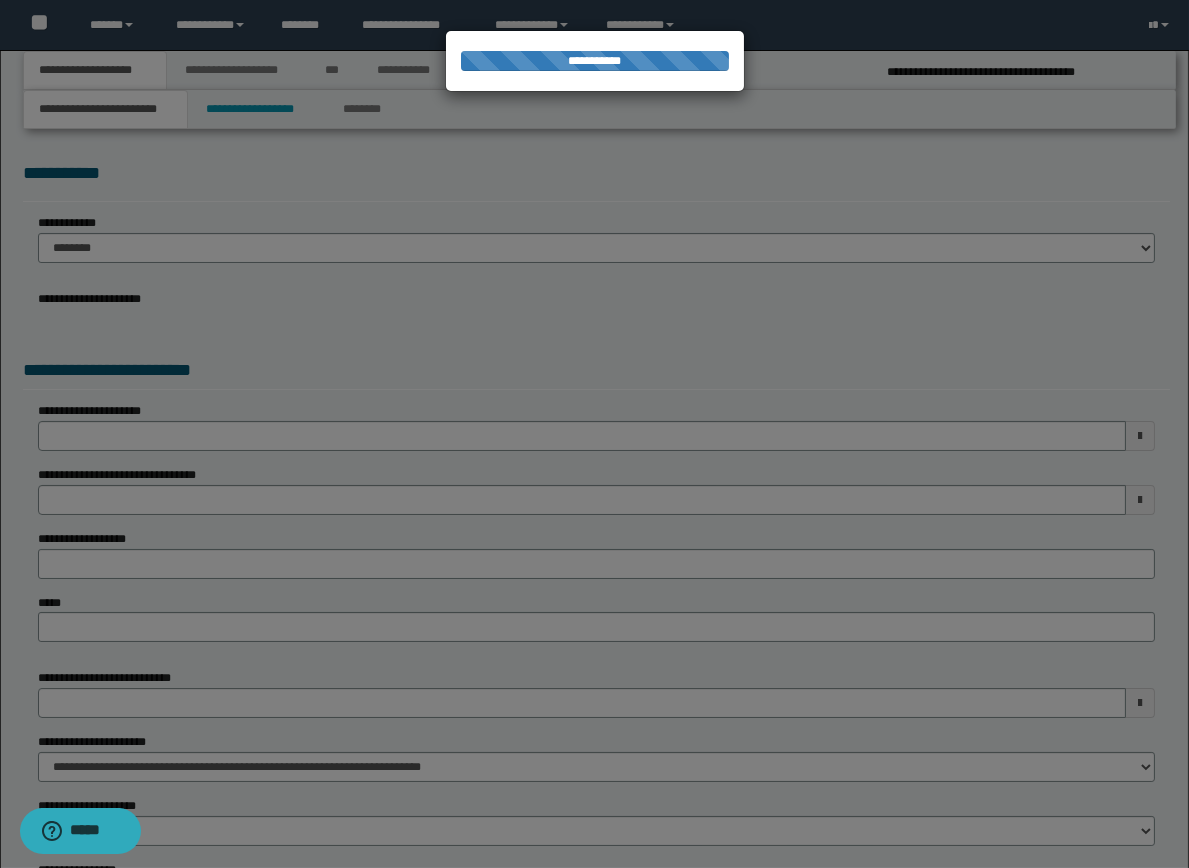 select on "*" 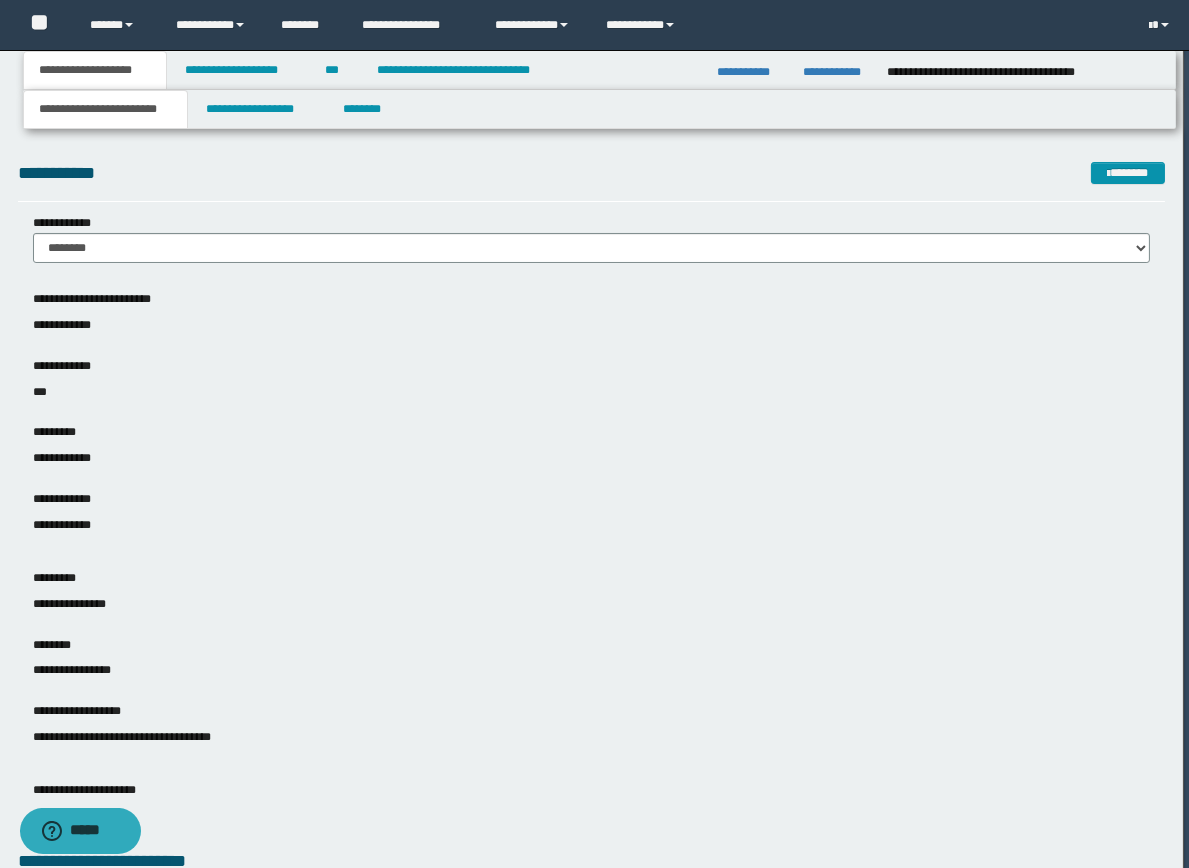 scroll, scrollTop: 0, scrollLeft: 1, axis: horizontal 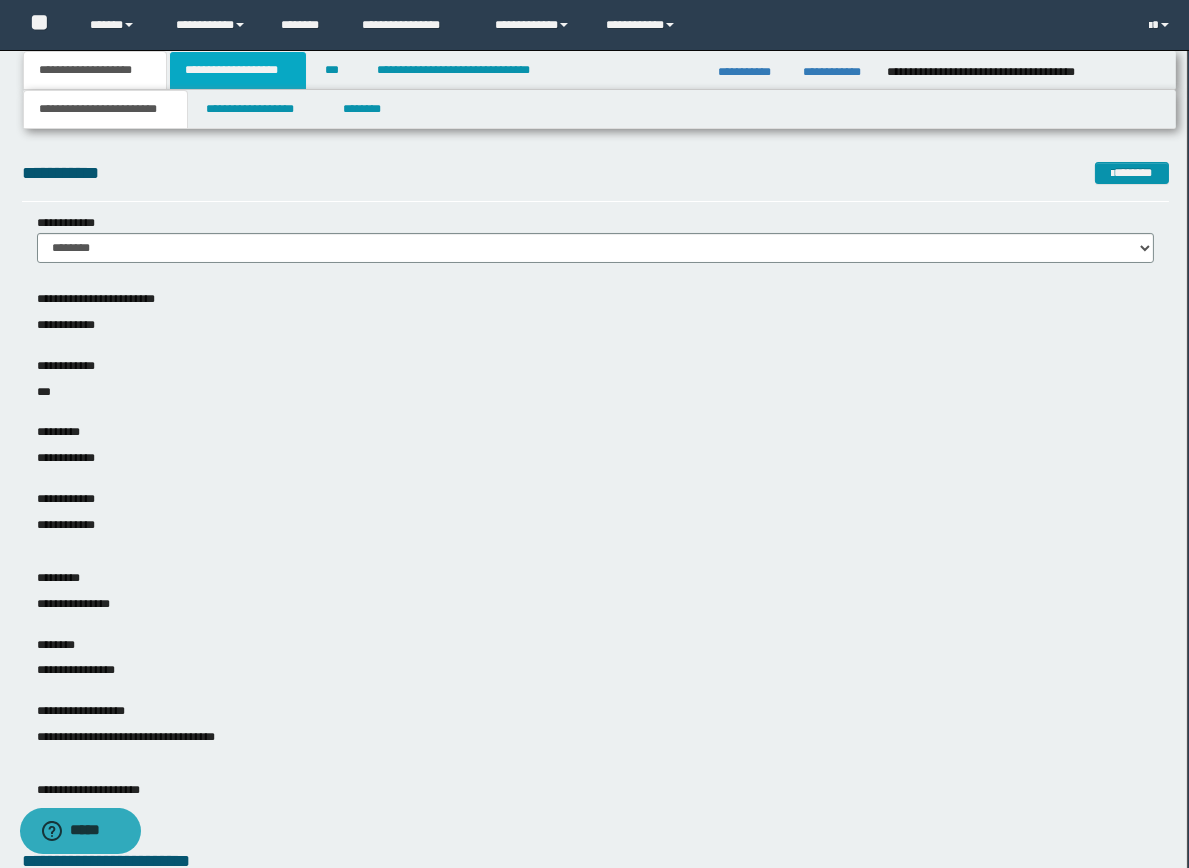 click on "**********" at bounding box center [238, 70] 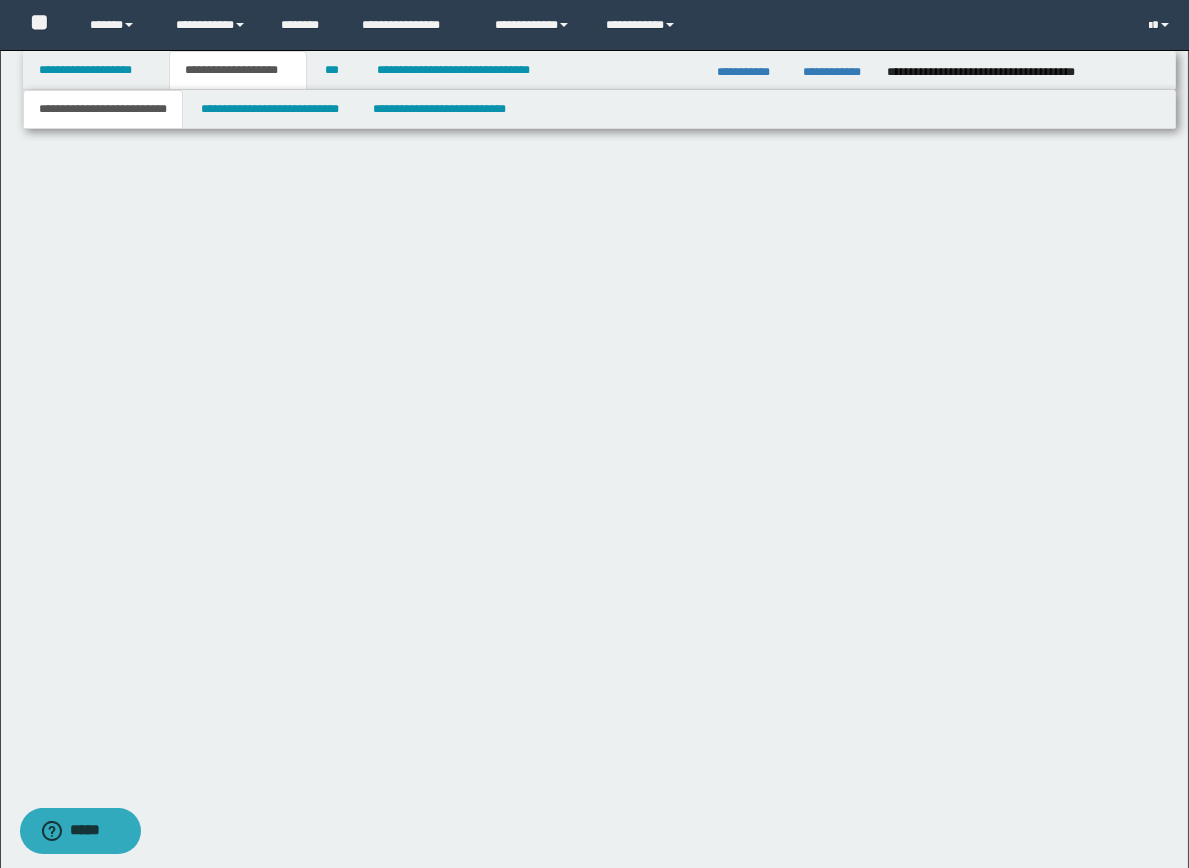 scroll, scrollTop: 0, scrollLeft: 0, axis: both 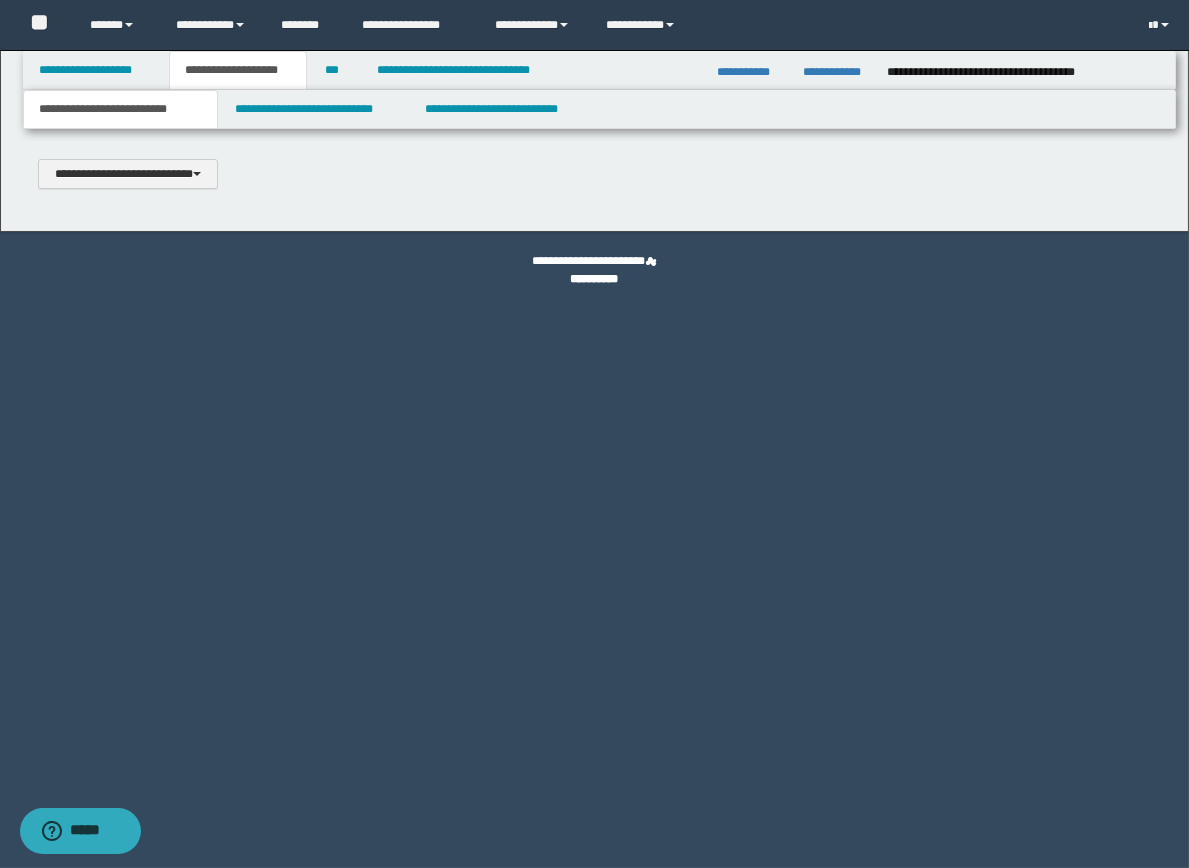 type 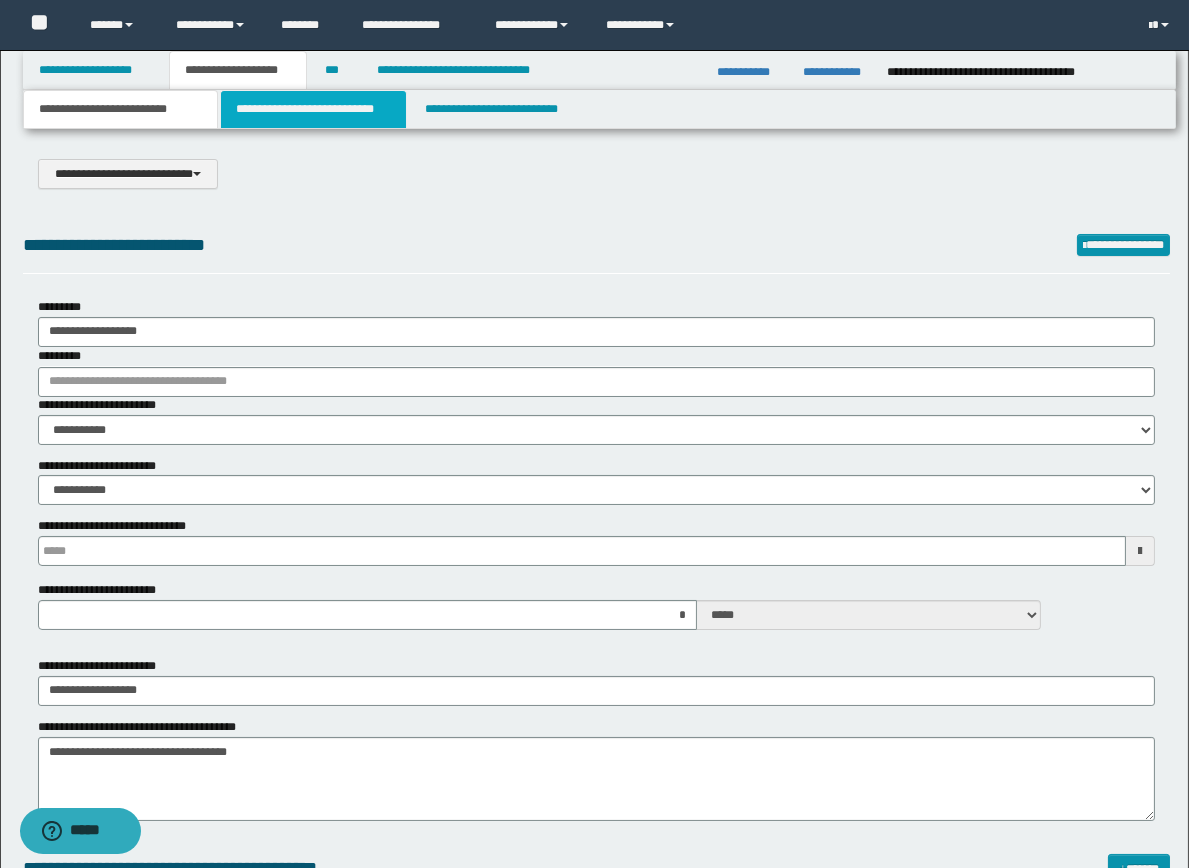 click on "**********" at bounding box center [313, 109] 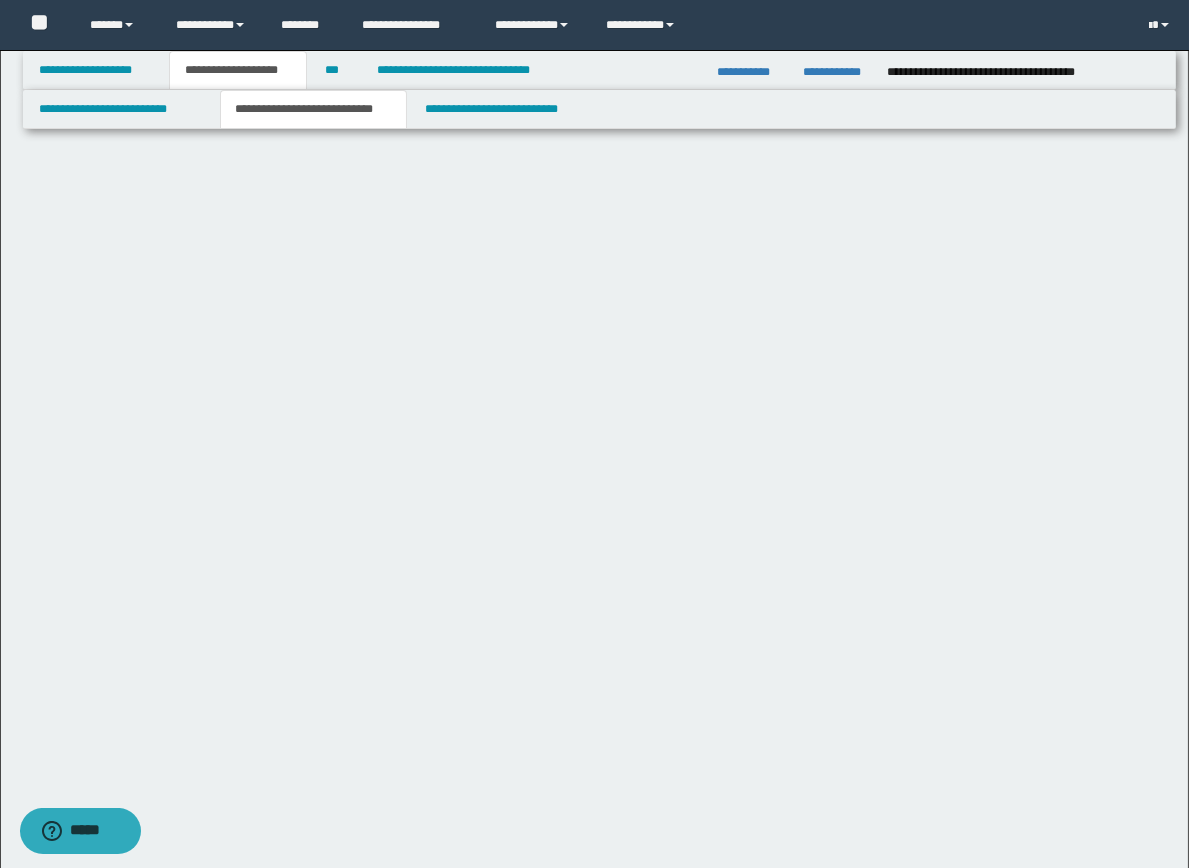 select on "*" 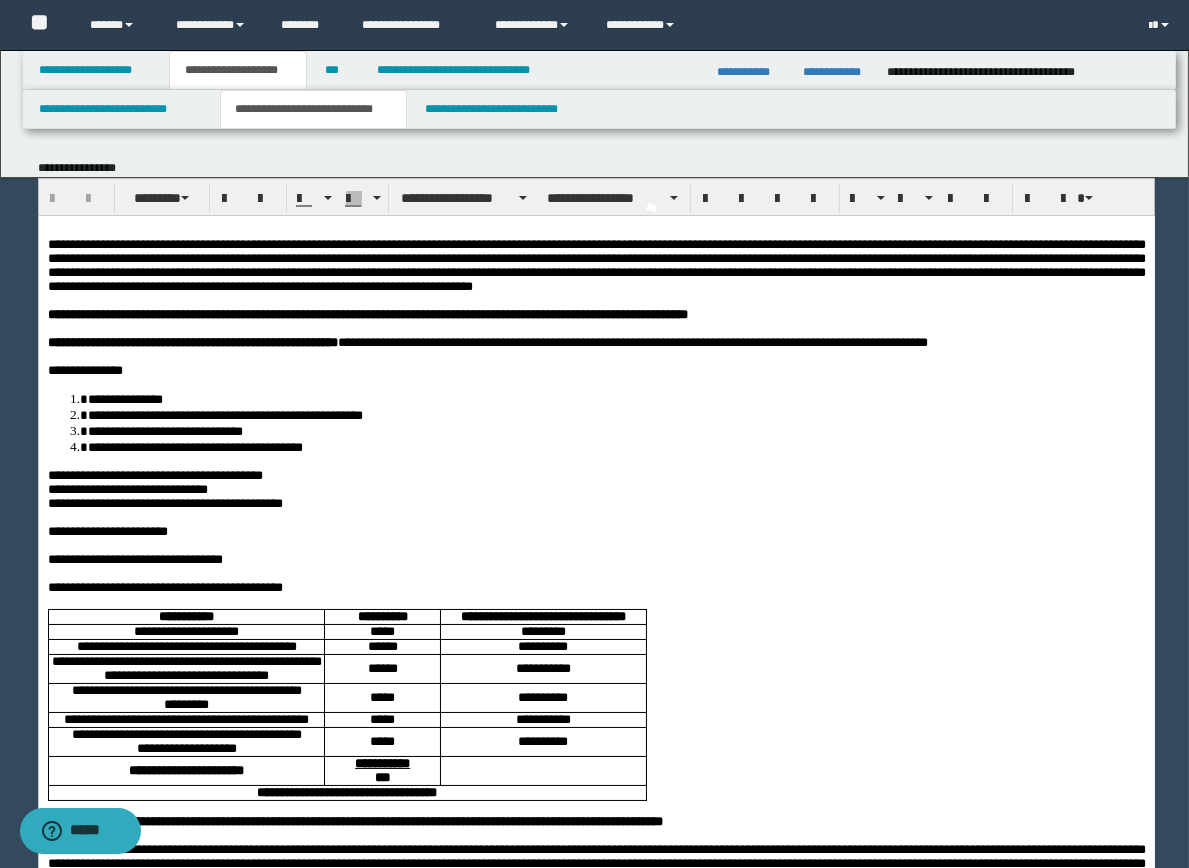 scroll, scrollTop: 0, scrollLeft: 0, axis: both 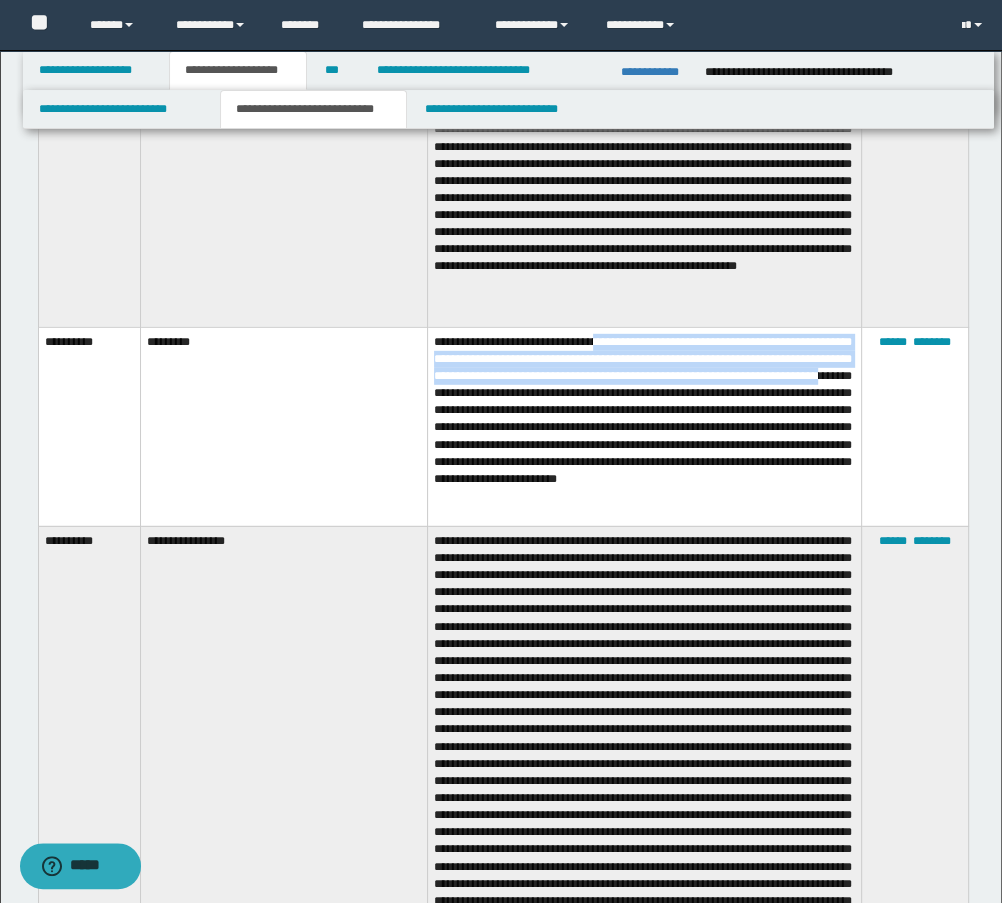 drag, startPoint x: 630, startPoint y: 343, endPoint x: 693, endPoint y: 399, distance: 84.29116 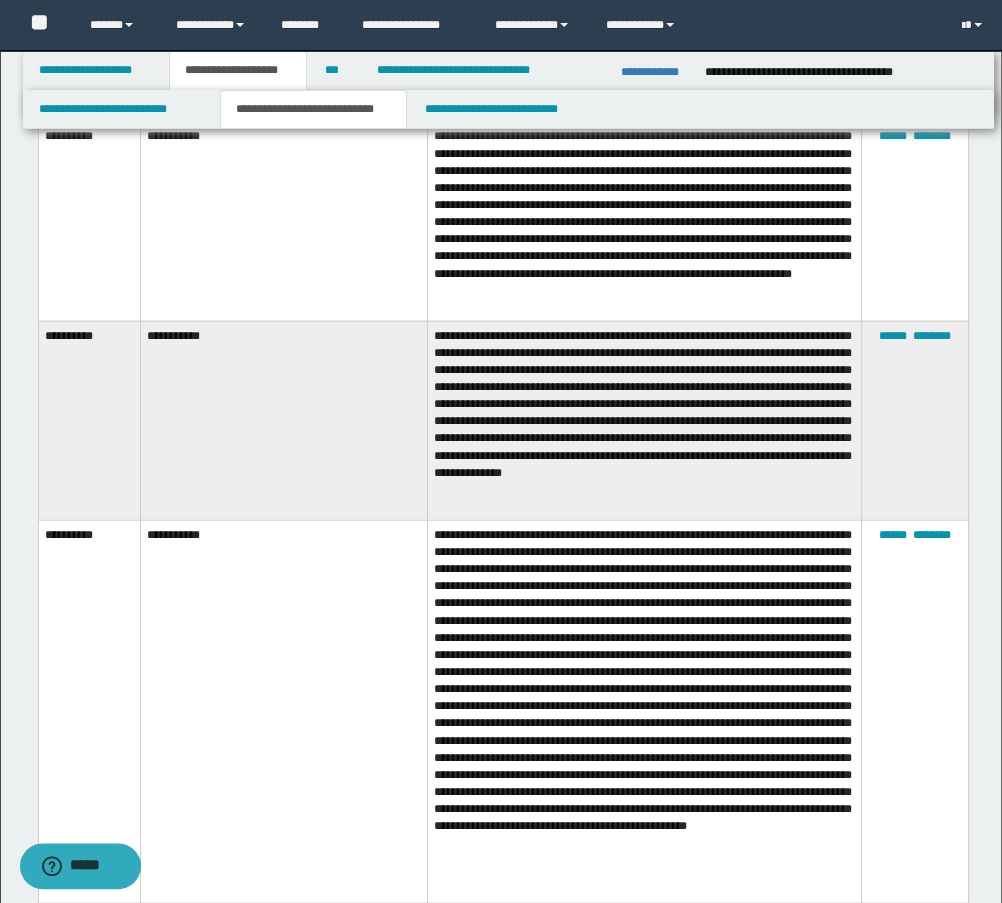 scroll, scrollTop: 3261, scrollLeft: 0, axis: vertical 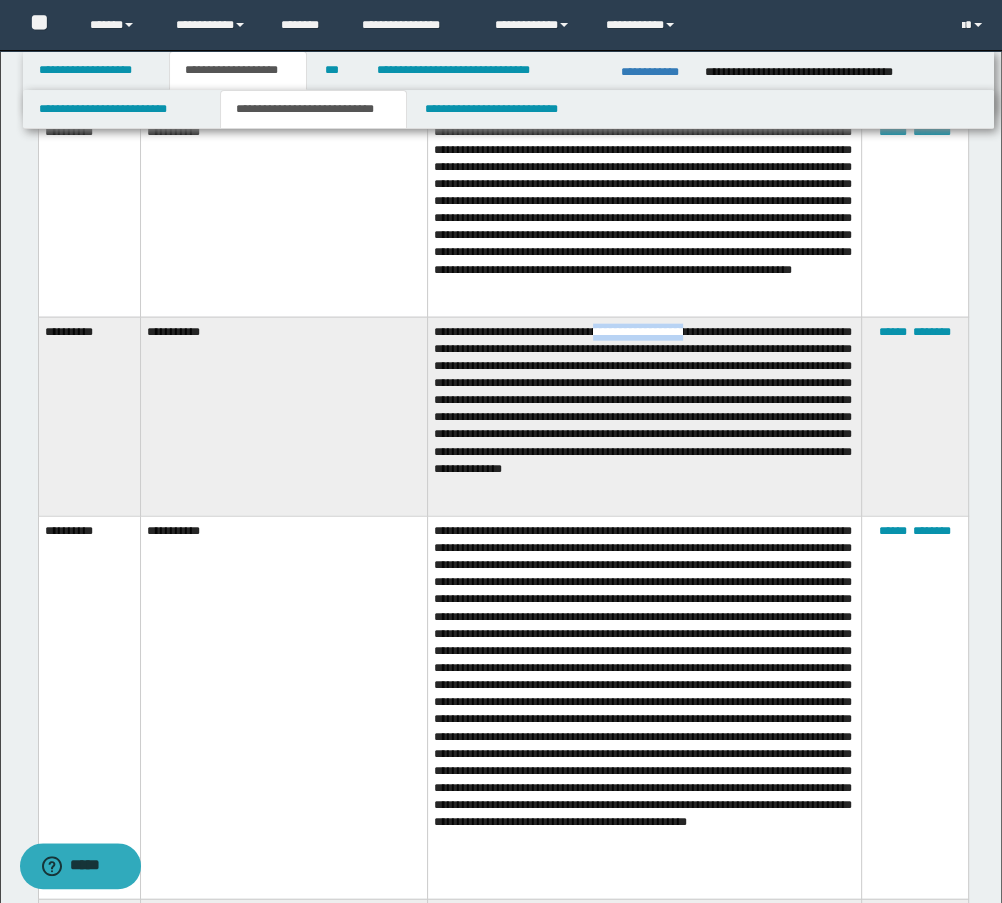 drag, startPoint x: 623, startPoint y: 332, endPoint x: 720, endPoint y: 337, distance: 97.128784 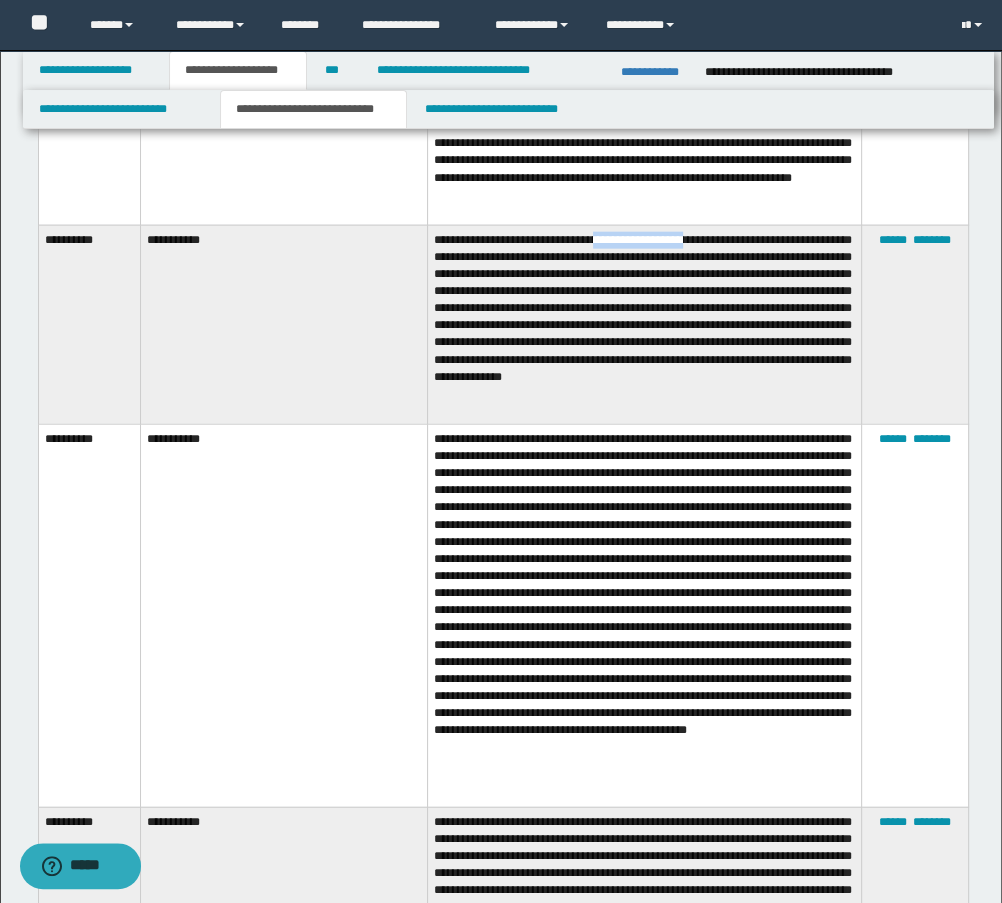 scroll, scrollTop: 3354, scrollLeft: 0, axis: vertical 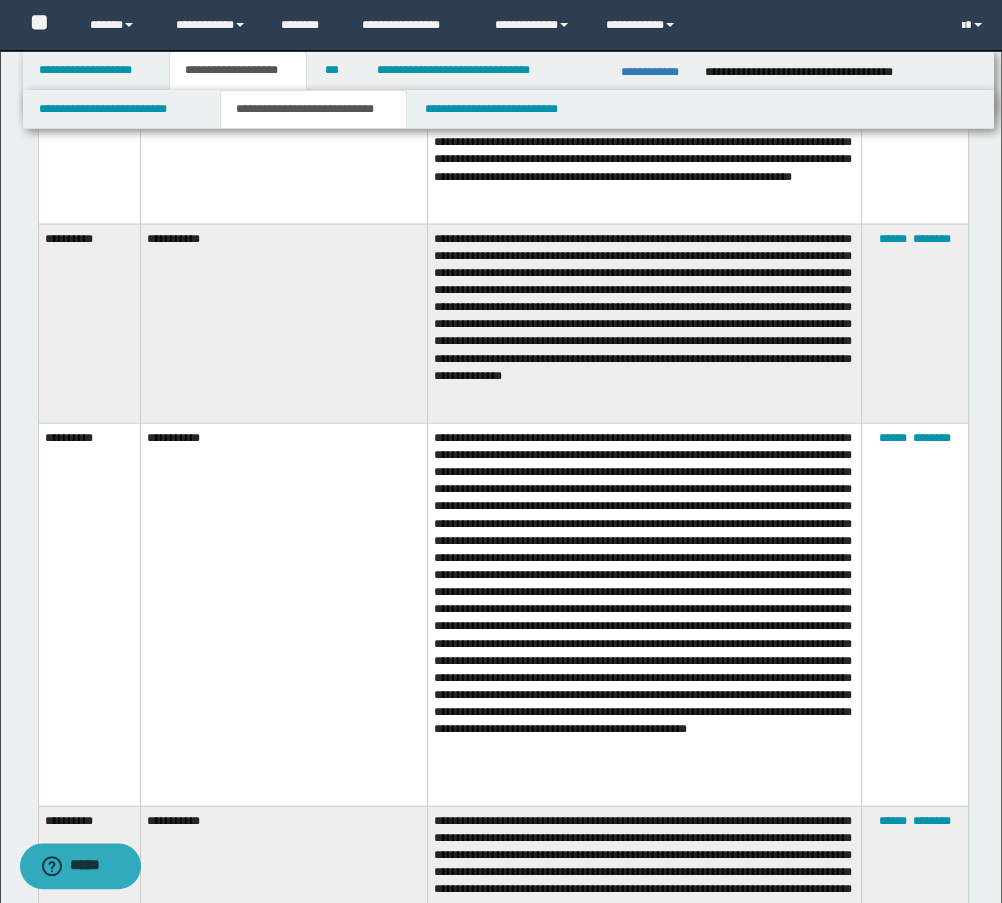 click on "**********" at bounding box center (645, 323) 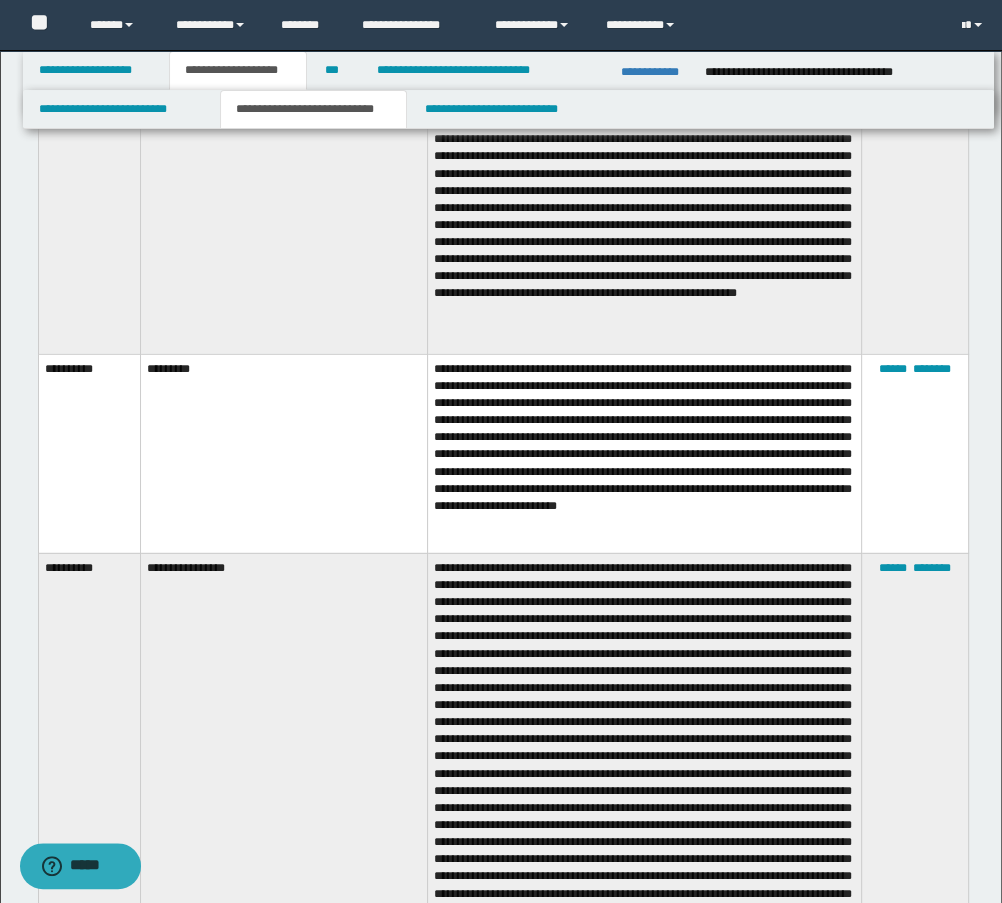 scroll, scrollTop: 4090, scrollLeft: 0, axis: vertical 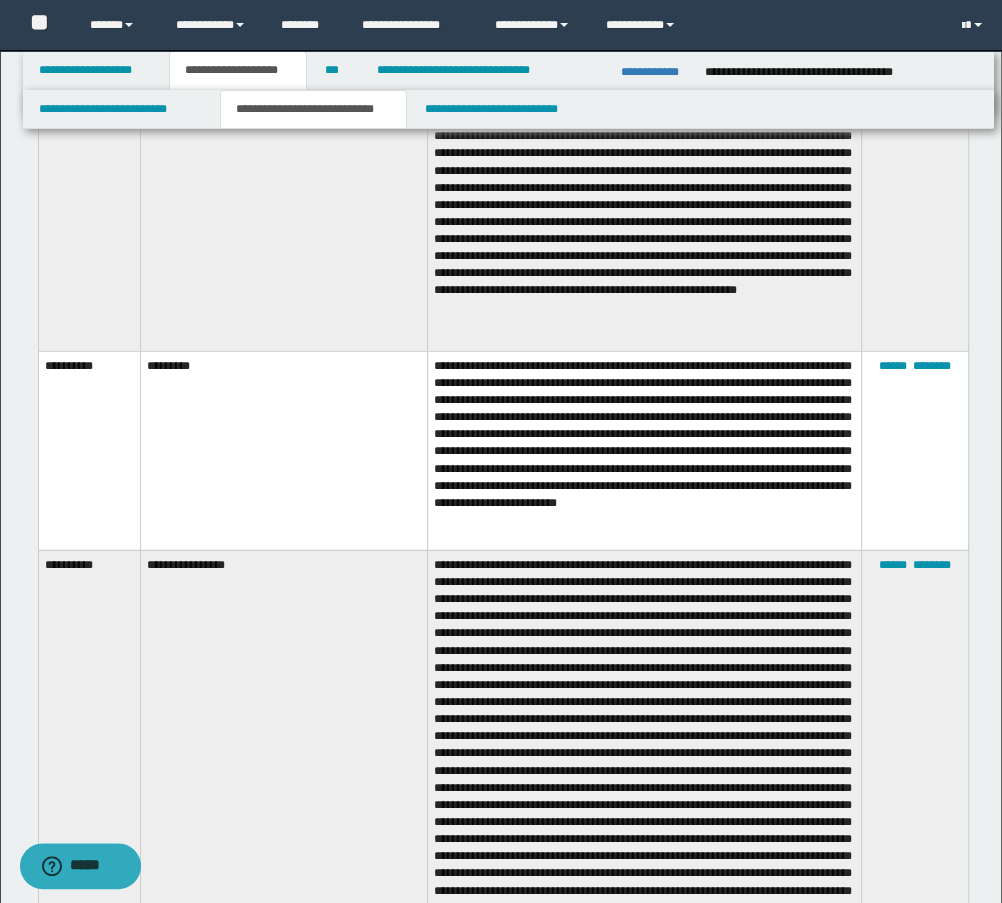 click on "**********" at bounding box center (645, 450) 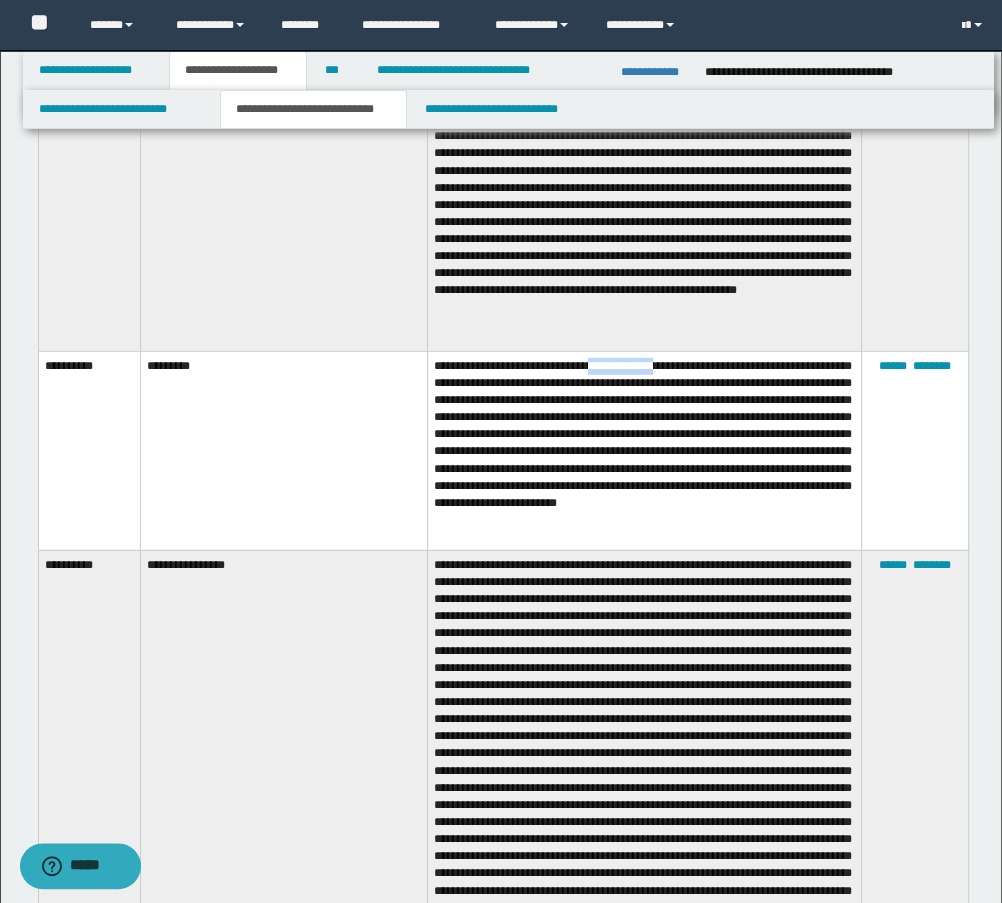 drag, startPoint x: 624, startPoint y: 367, endPoint x: 698, endPoint y: 370, distance: 74.06078 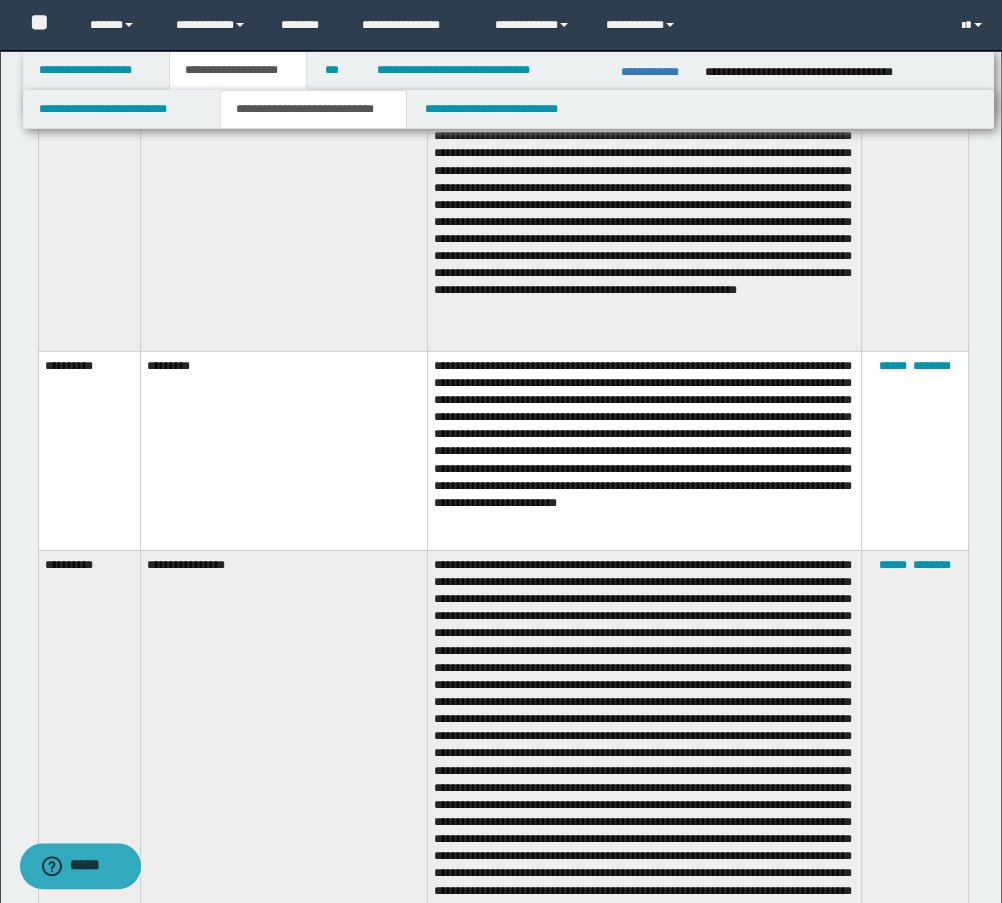 drag, startPoint x: 615, startPoint y: 386, endPoint x: 605, endPoint y: 387, distance: 10.049875 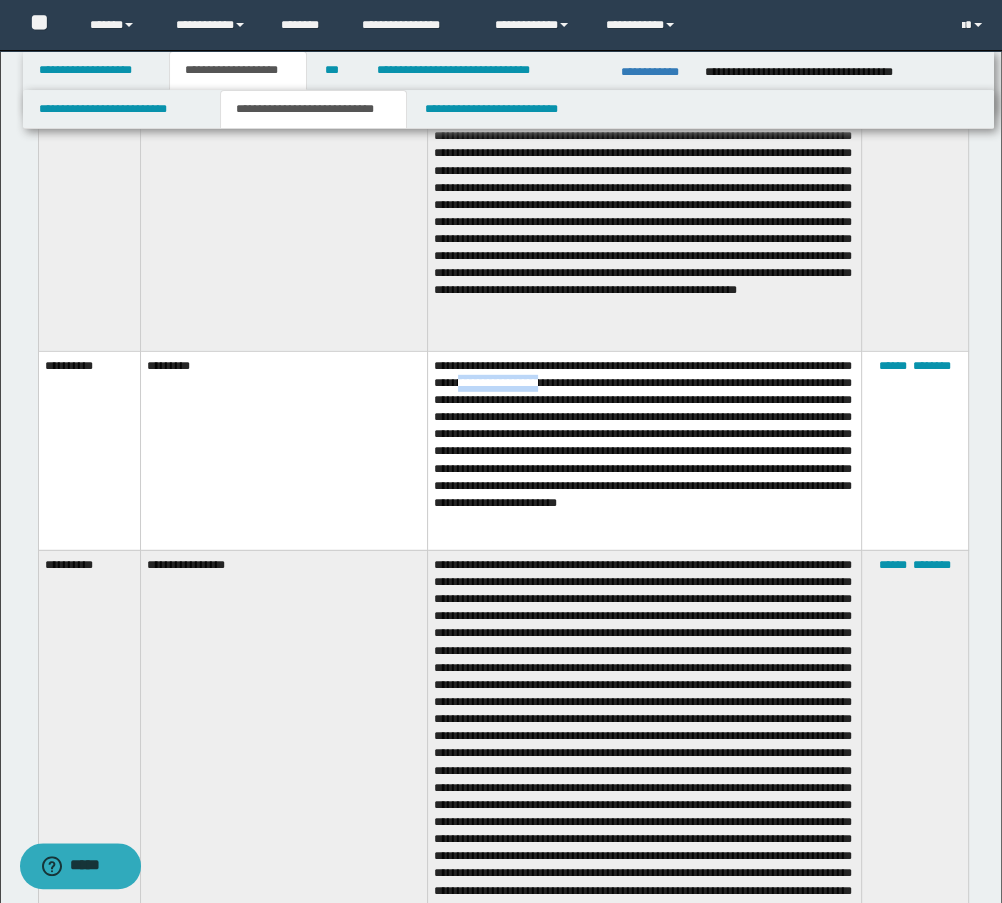 drag, startPoint x: 580, startPoint y: 385, endPoint x: 674, endPoint y: 384, distance: 94.00532 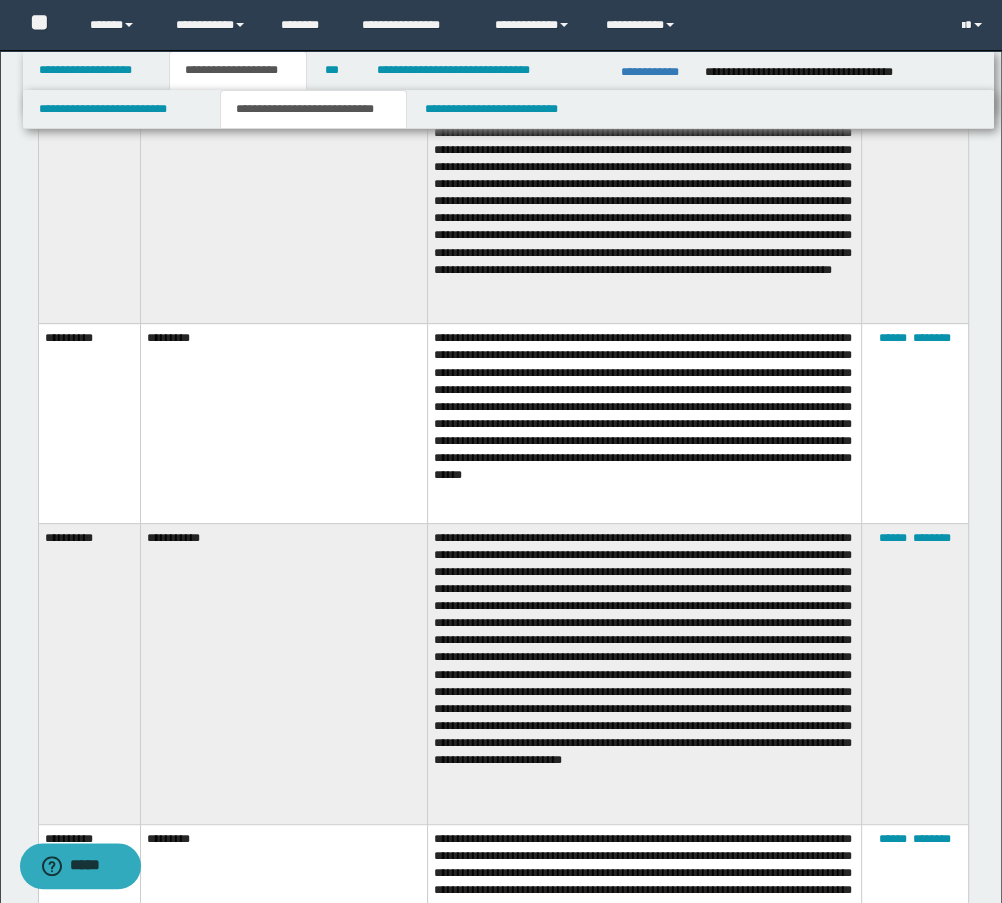 scroll, scrollTop: 11428, scrollLeft: 0, axis: vertical 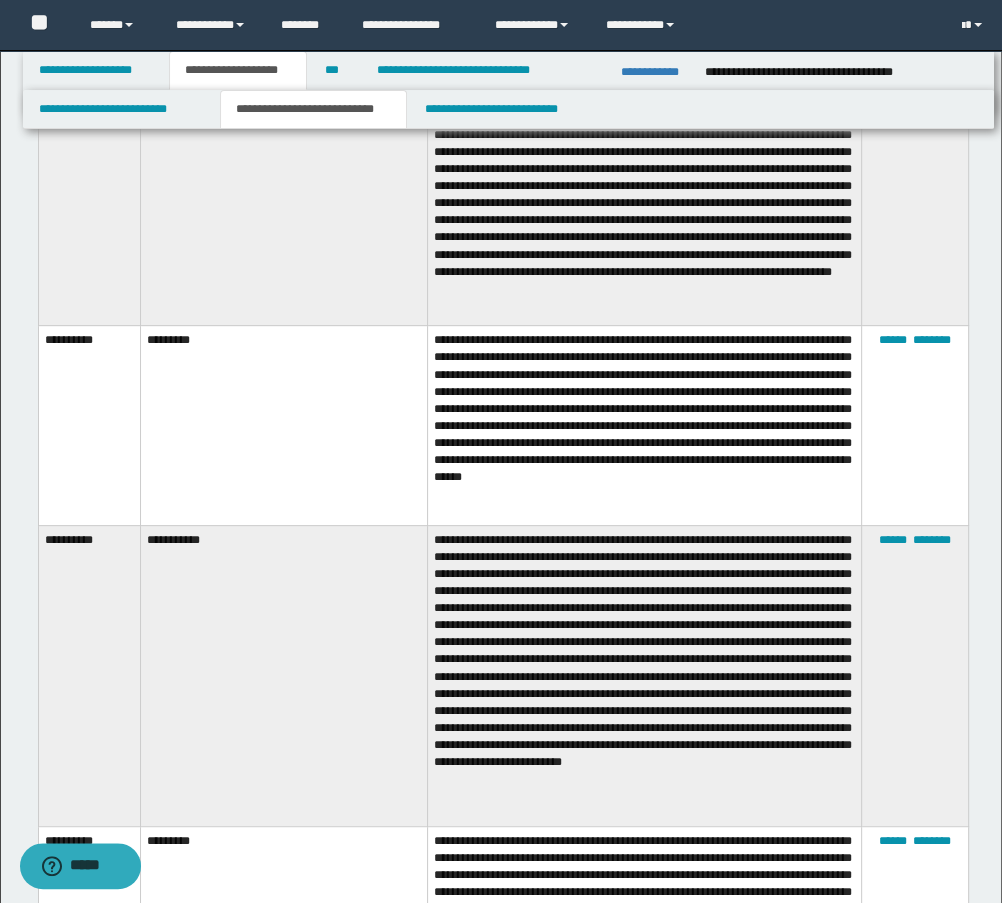 drag, startPoint x: 644, startPoint y: 360, endPoint x: 632, endPoint y: 352, distance: 14.422205 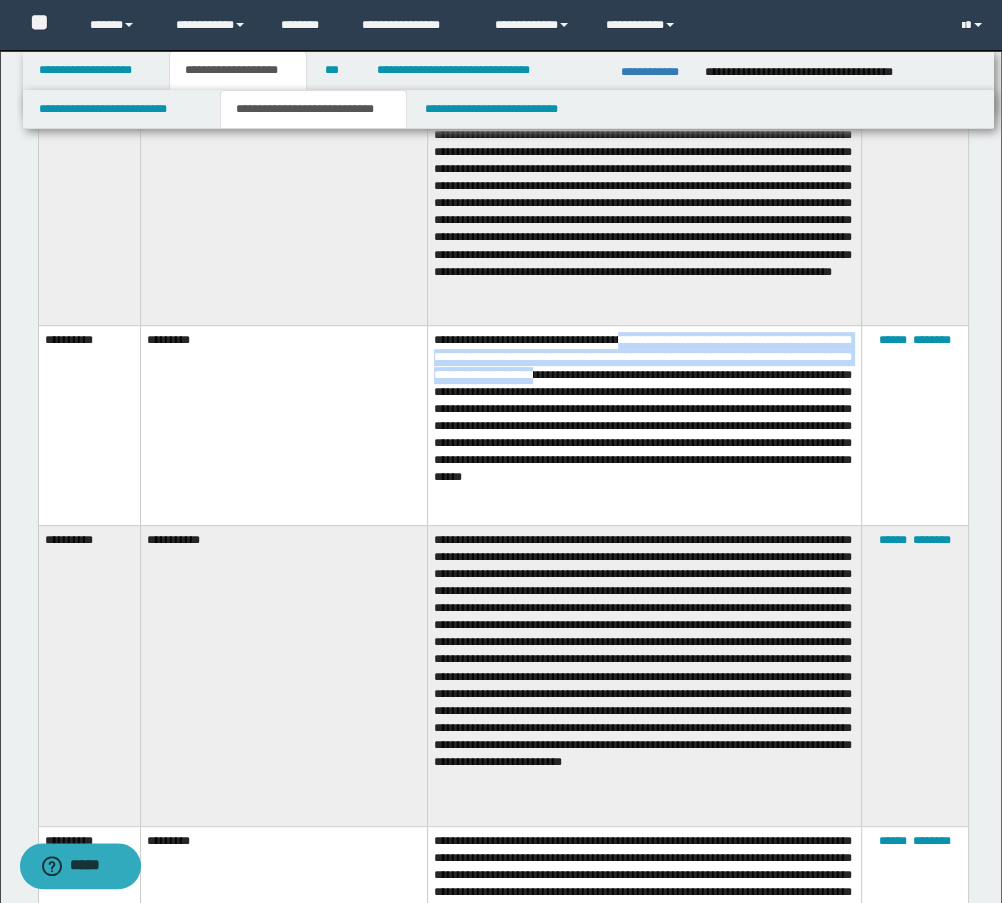 drag, startPoint x: 632, startPoint y: 351, endPoint x: 681, endPoint y: 391, distance: 63.25346 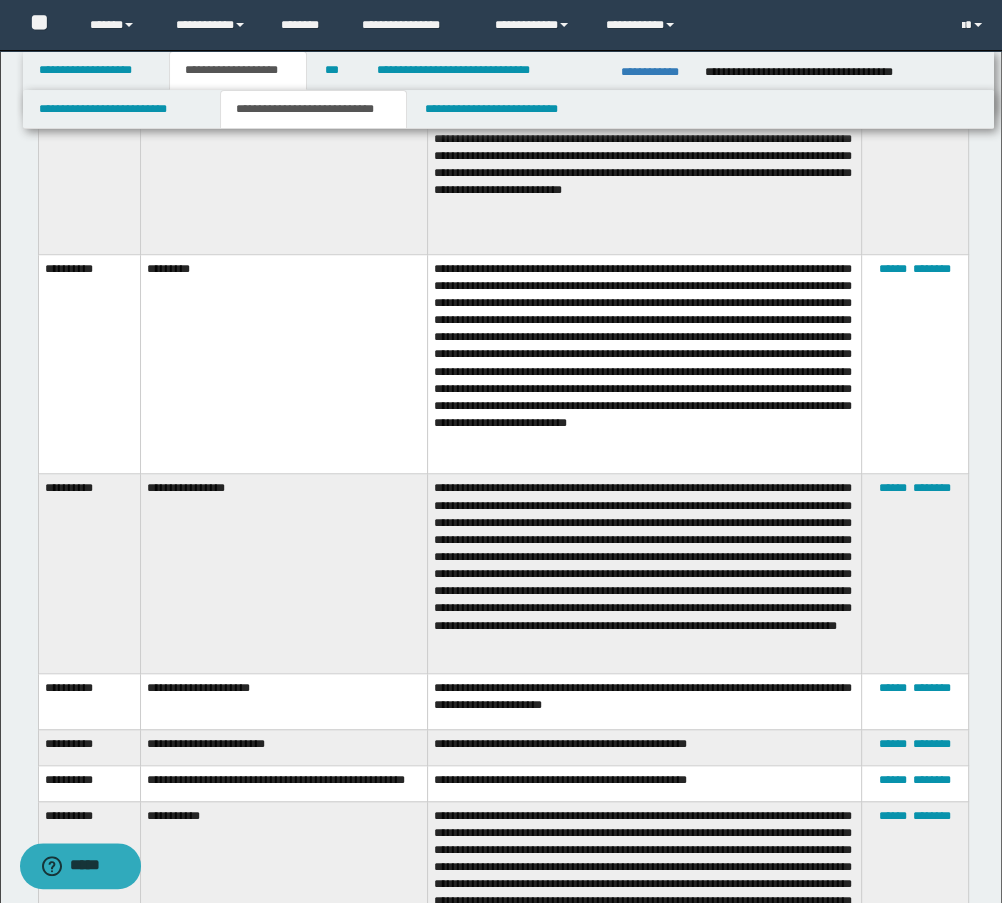scroll, scrollTop: 12002, scrollLeft: 0, axis: vertical 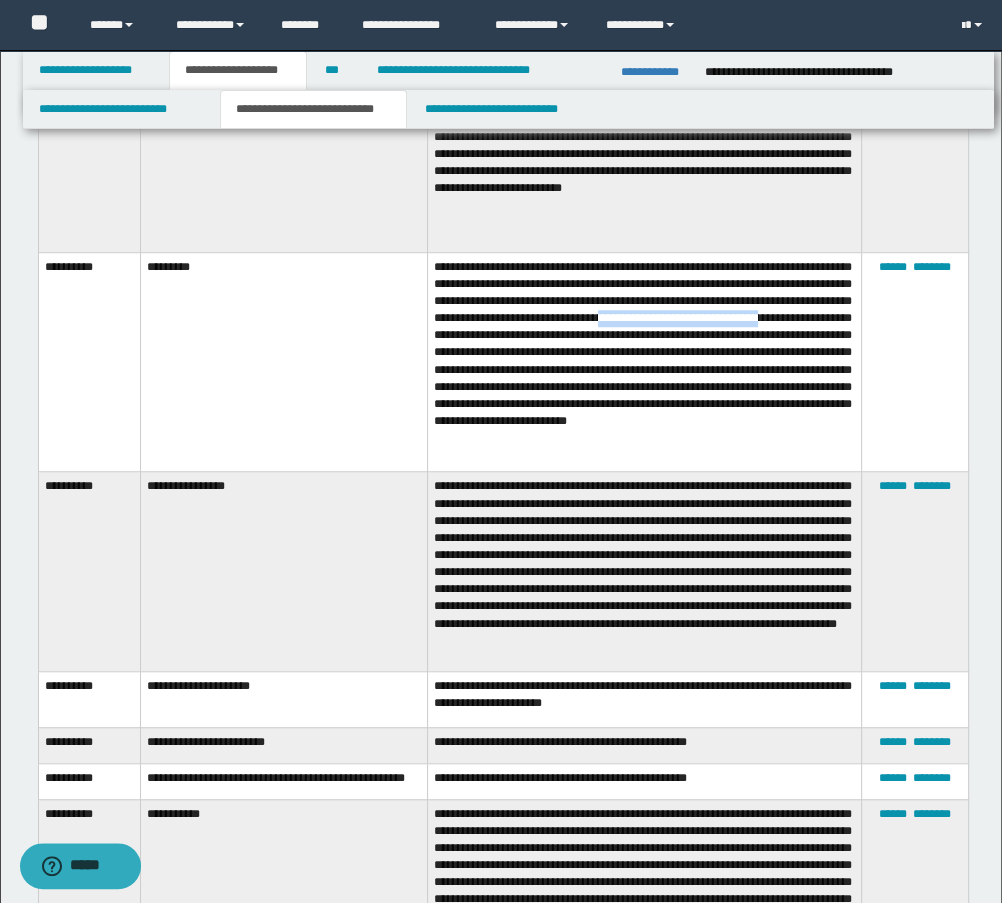 drag, startPoint x: 514, startPoint y: 333, endPoint x: 692, endPoint y: 333, distance: 178 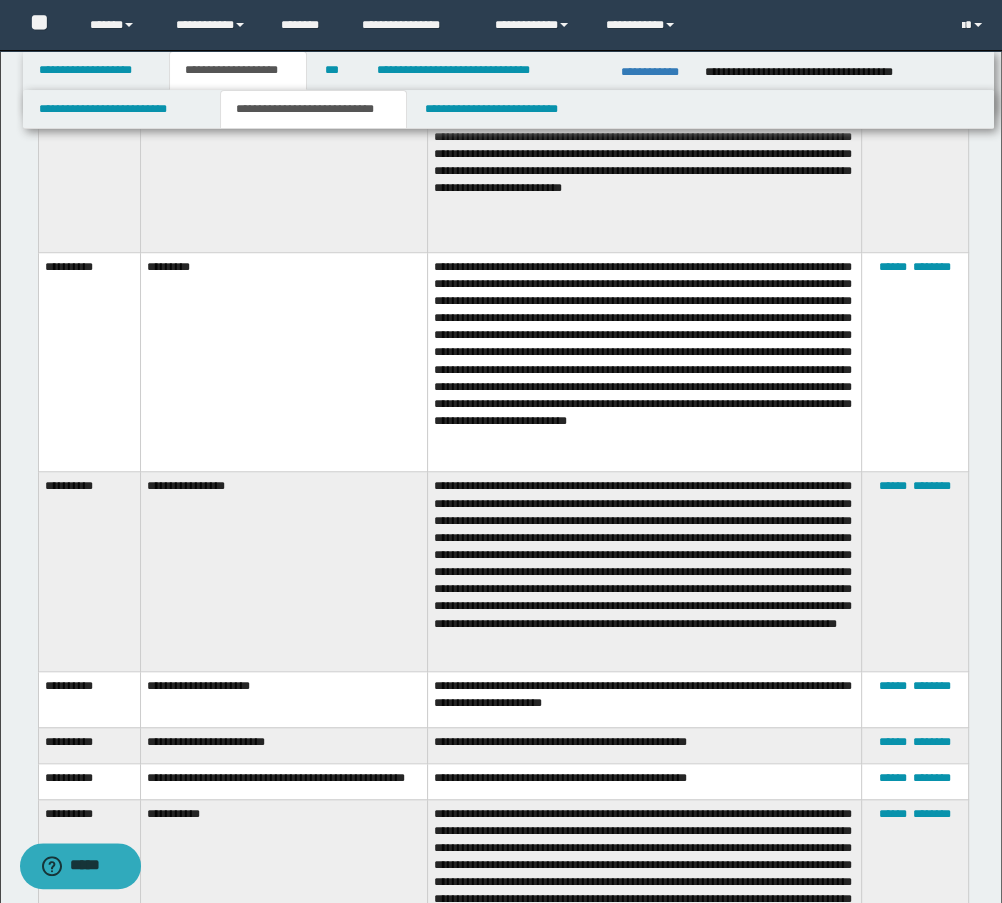 drag, startPoint x: 680, startPoint y: 333, endPoint x: 635, endPoint y: 335, distance: 45.044422 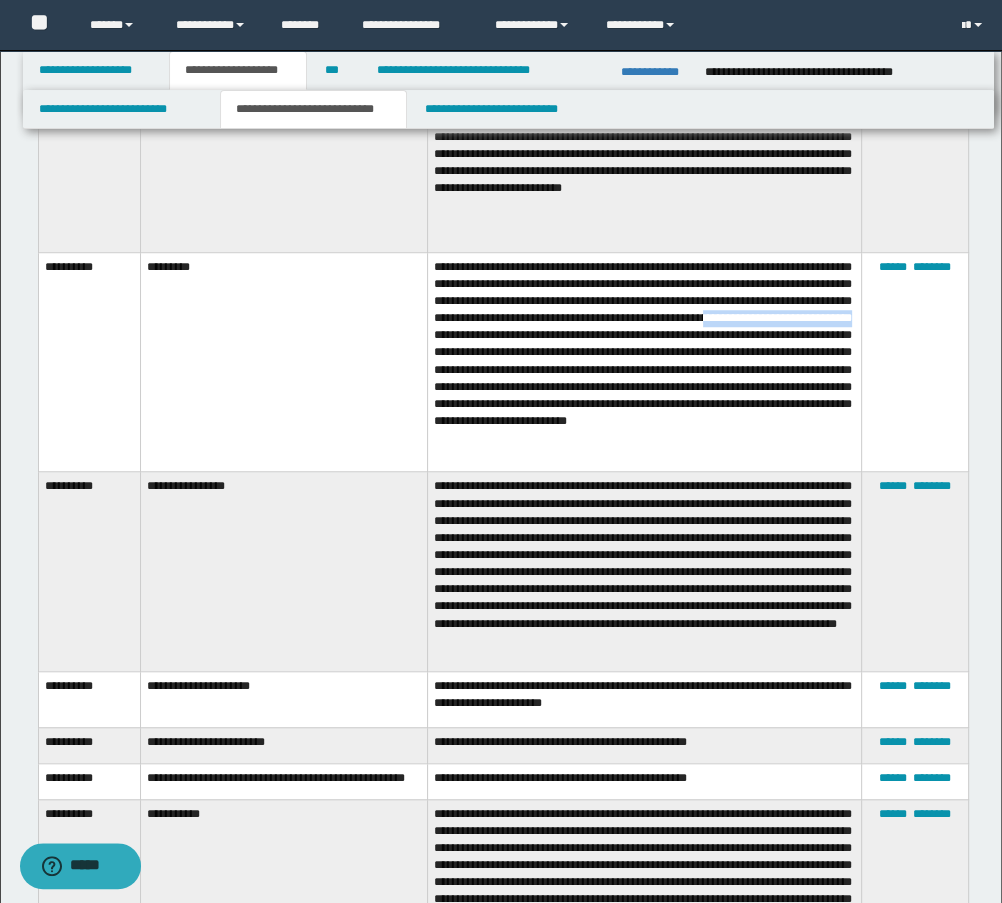 drag, startPoint x: 634, startPoint y: 335, endPoint x: 794, endPoint y: 332, distance: 160.02812 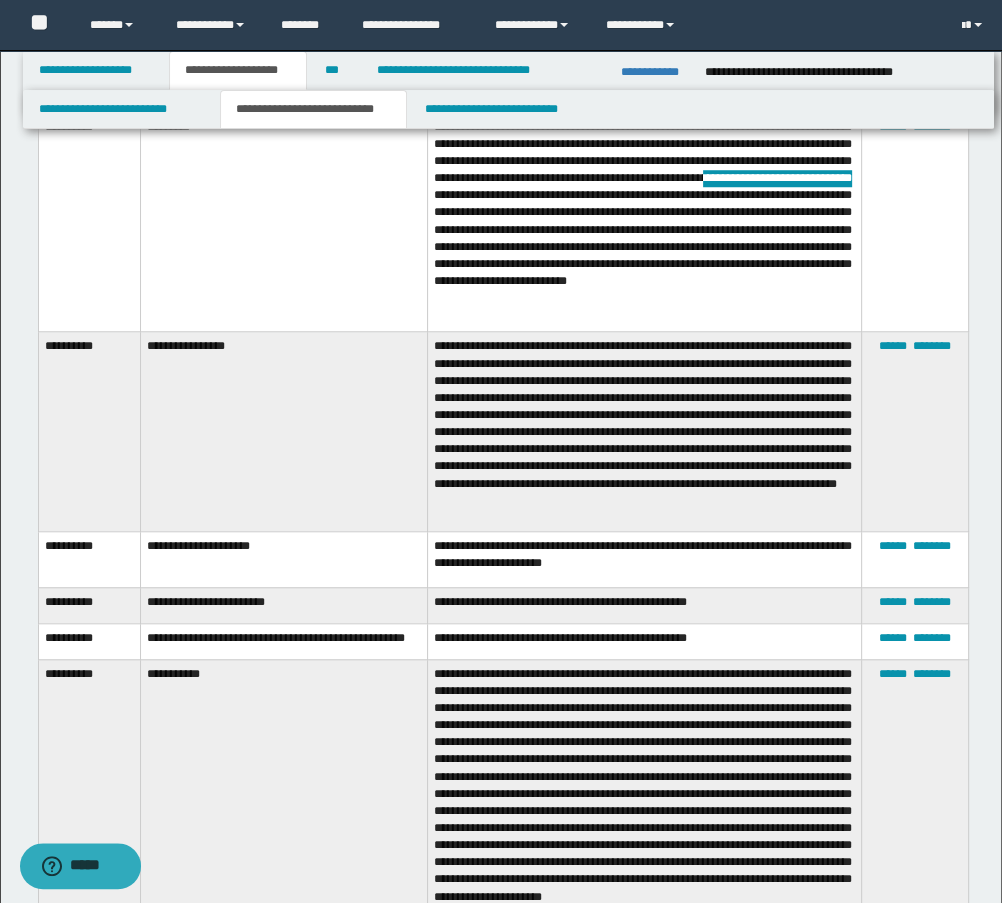 scroll, scrollTop: 12157, scrollLeft: 0, axis: vertical 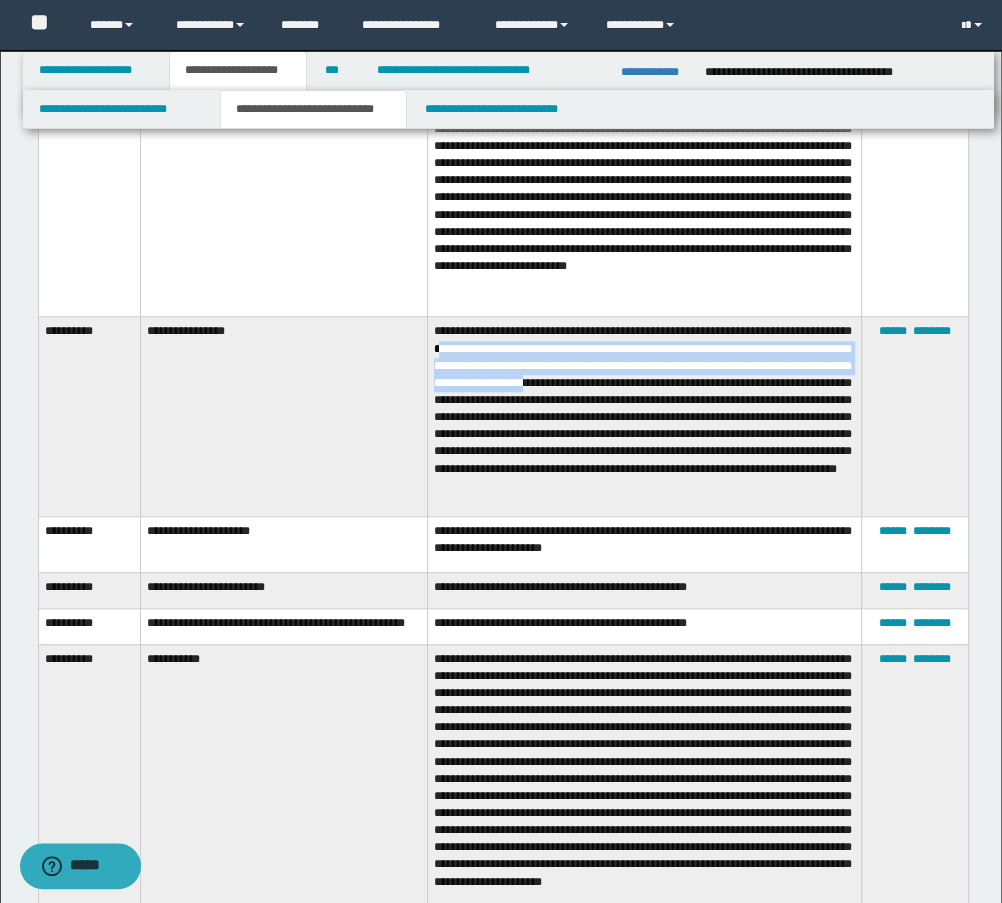 drag, startPoint x: 506, startPoint y: 345, endPoint x: 775, endPoint y: 383, distance: 271.67075 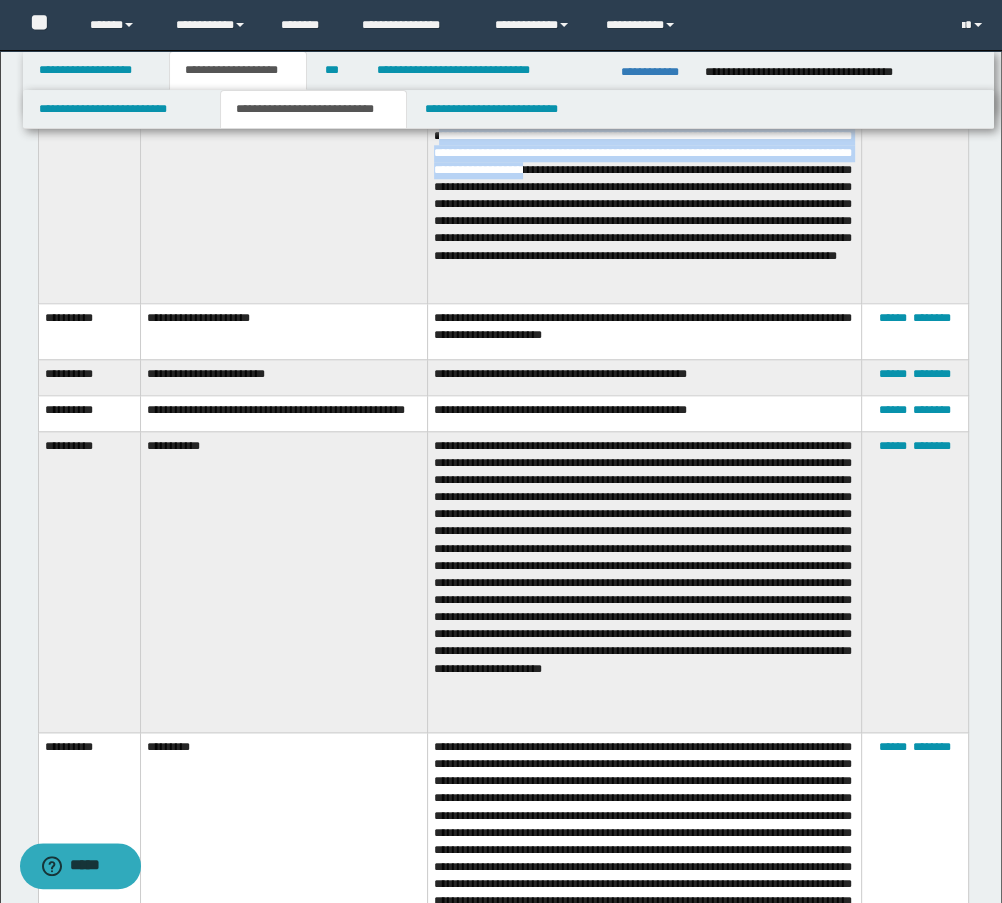 scroll, scrollTop: 12372, scrollLeft: 0, axis: vertical 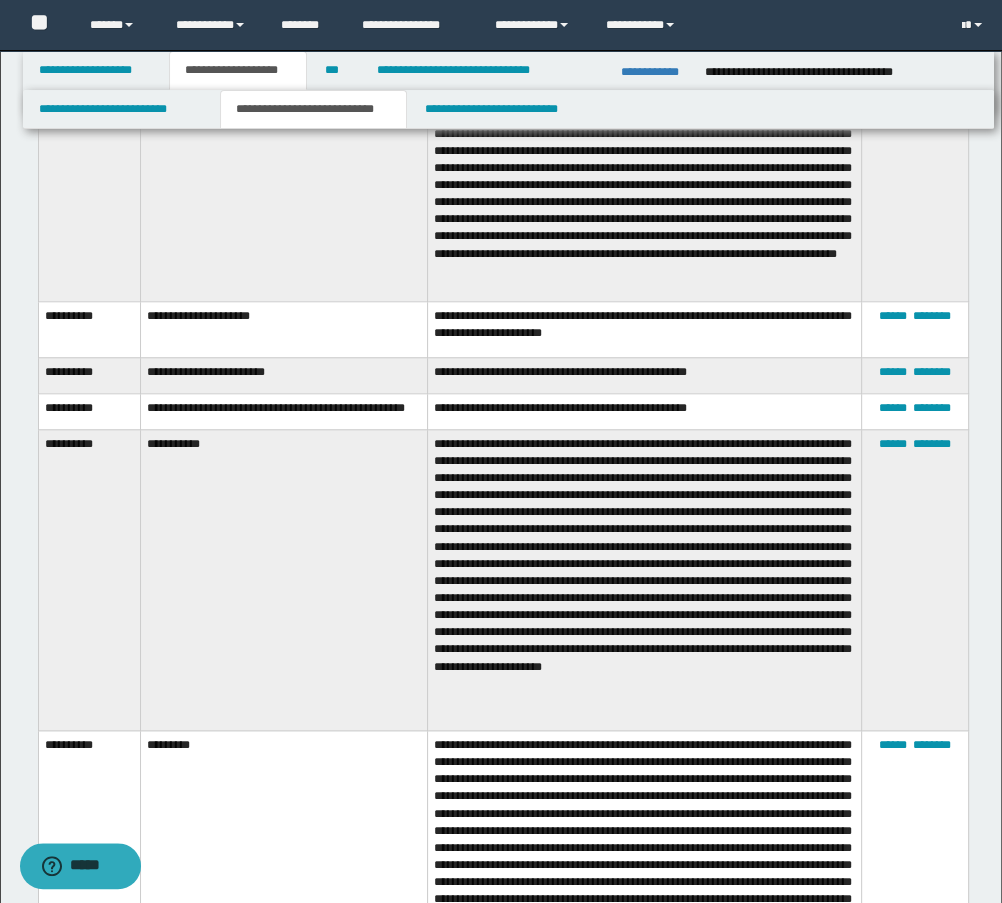 drag, startPoint x: 568, startPoint y: 322, endPoint x: 518, endPoint y: 319, distance: 50.08992 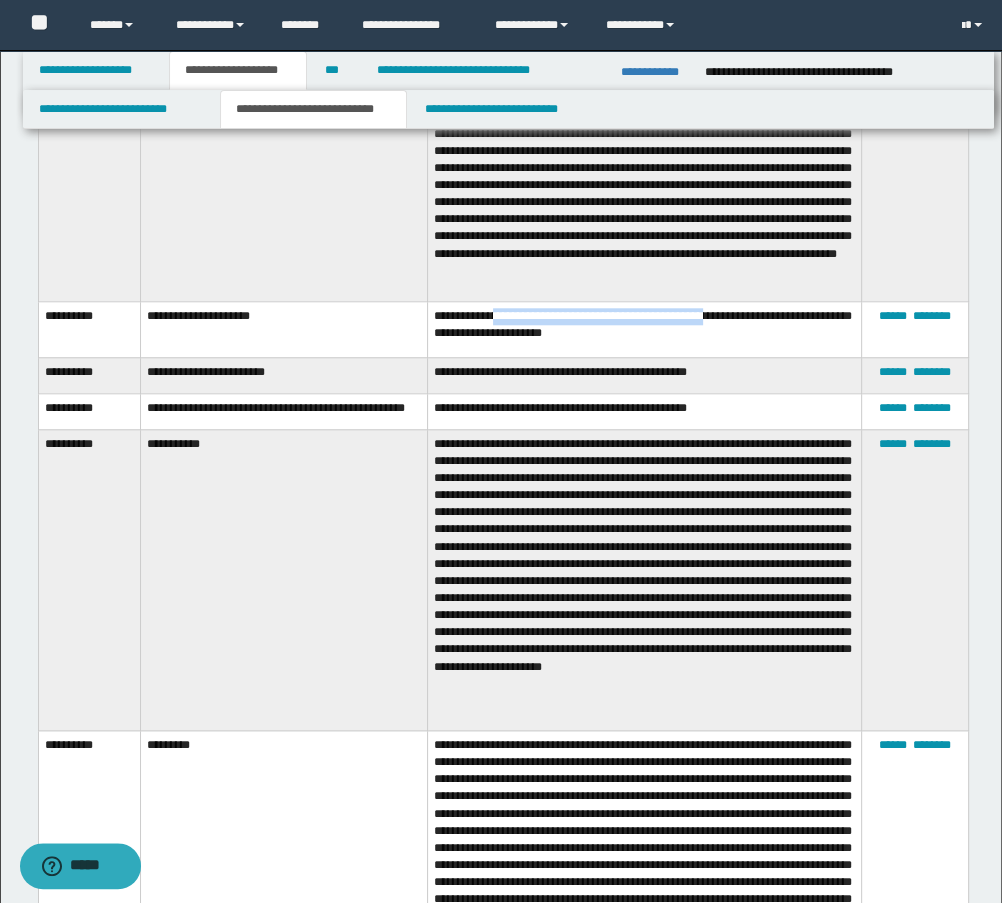 drag, startPoint x: 509, startPoint y: 316, endPoint x: 748, endPoint y: 319, distance: 239.01883 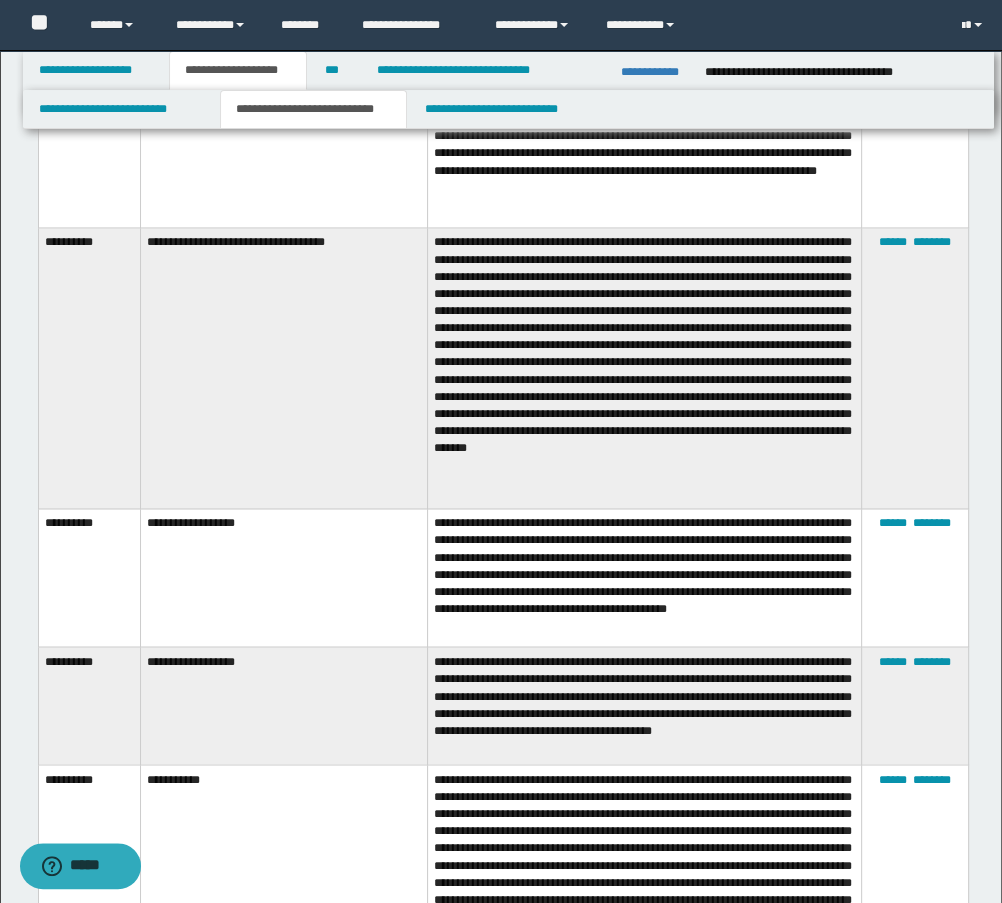 scroll, scrollTop: 13135, scrollLeft: 0, axis: vertical 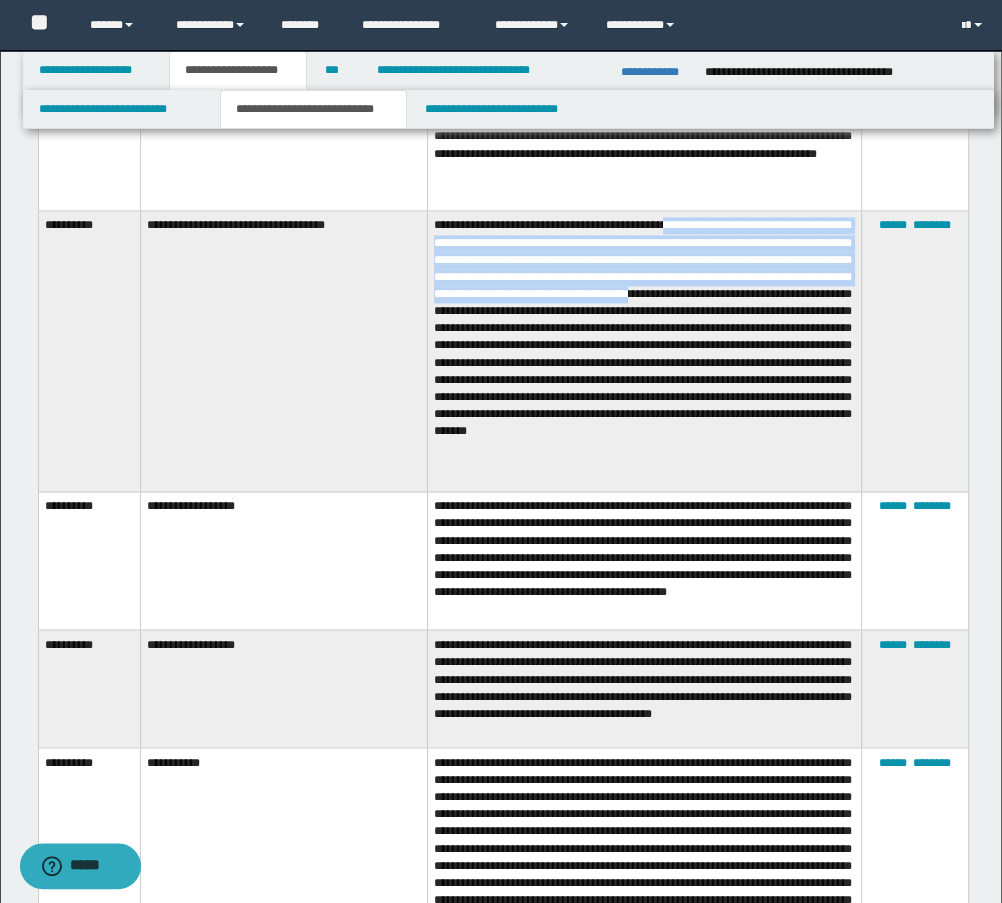 drag, startPoint x: 708, startPoint y: 251, endPoint x: 667, endPoint y: 321, distance: 81.12336 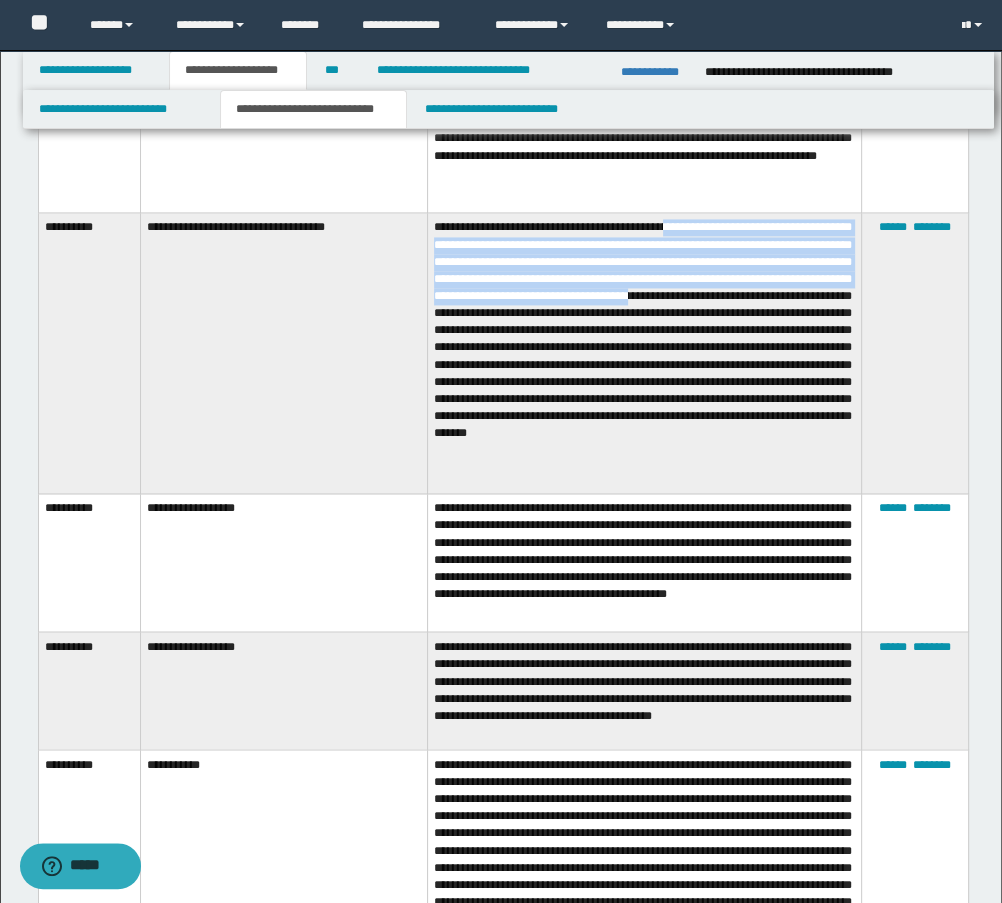 copy on "**********" 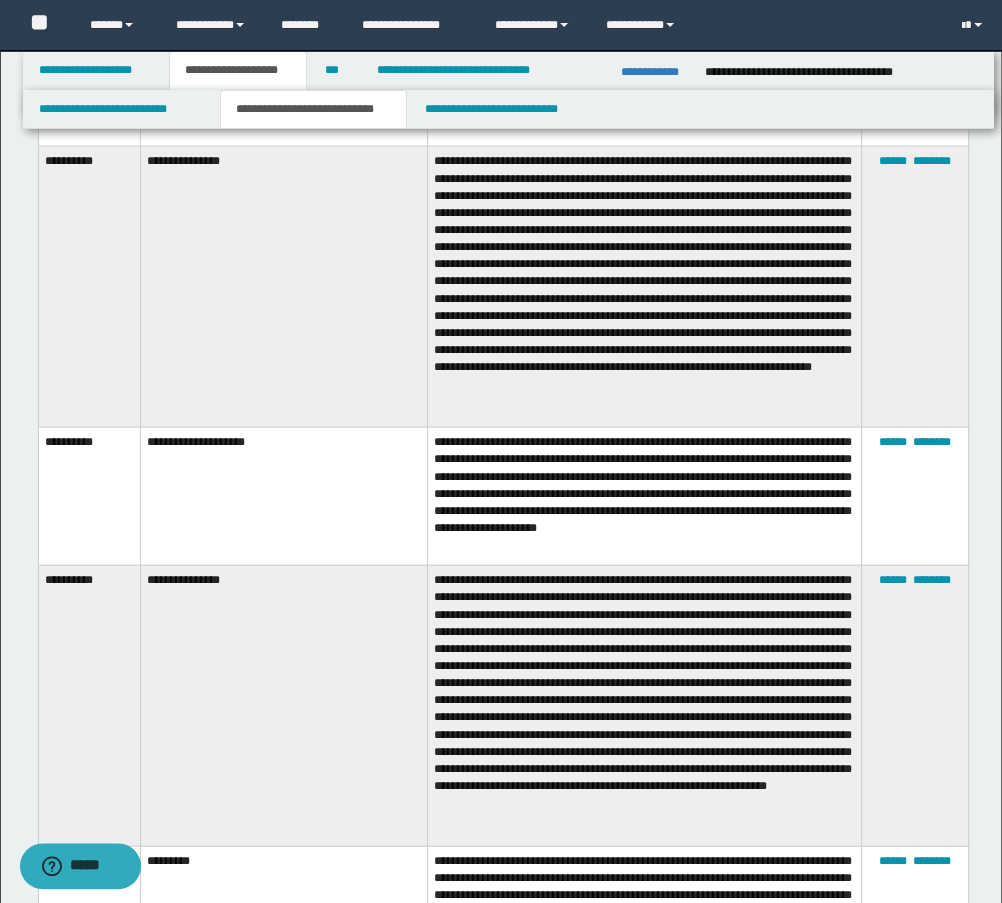 scroll, scrollTop: 8582, scrollLeft: 0, axis: vertical 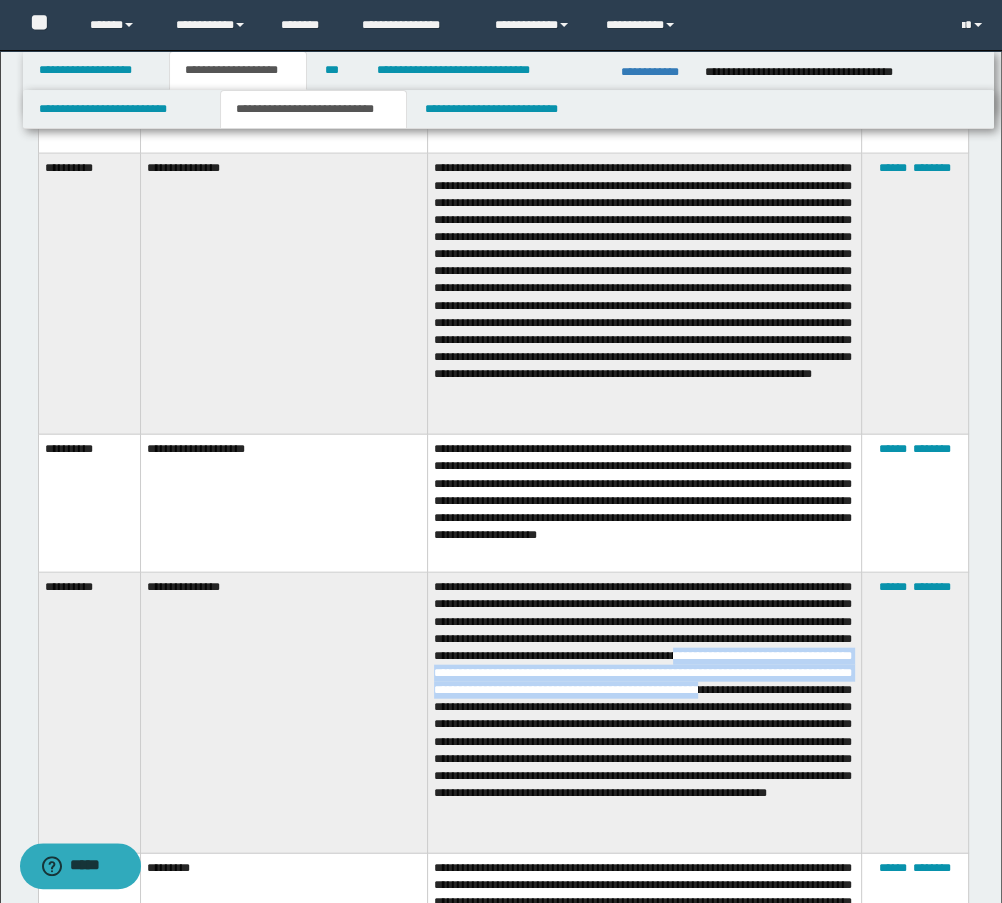 drag, startPoint x: 694, startPoint y: 641, endPoint x: 510, endPoint y: 690, distance: 190.4127 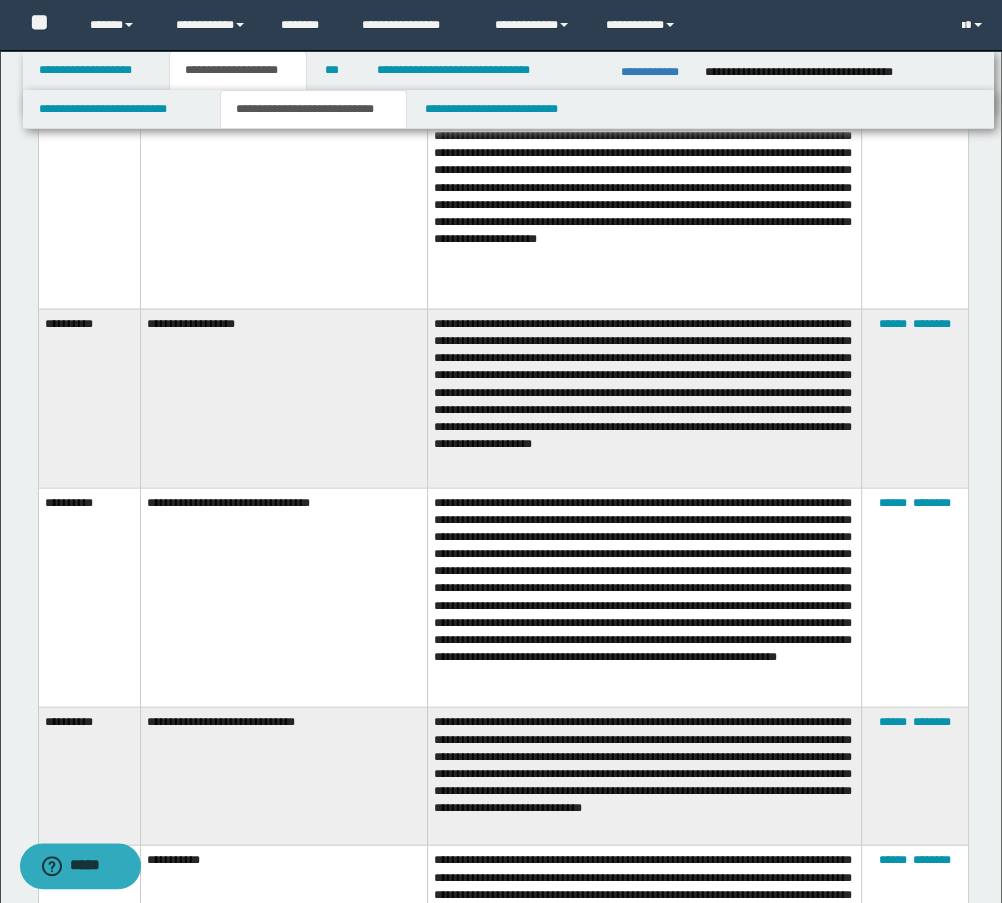 scroll, scrollTop: 13936, scrollLeft: 0, axis: vertical 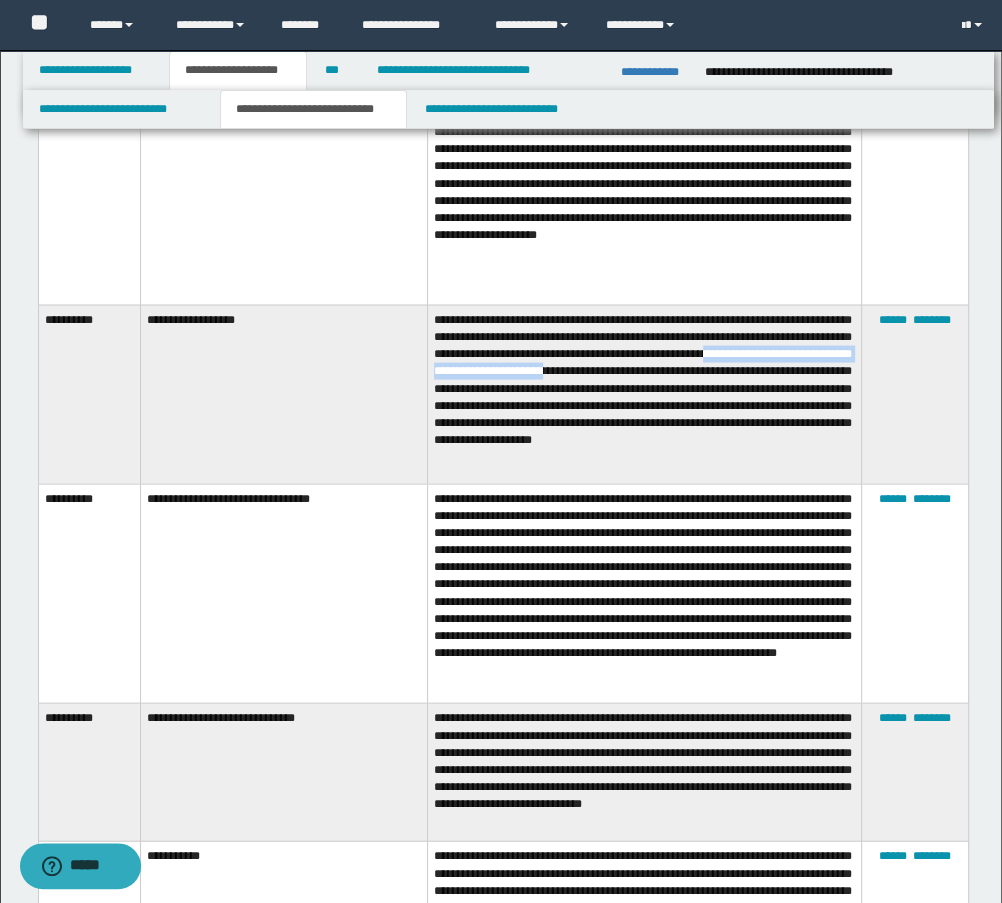drag, startPoint x: 503, startPoint y: 362, endPoint x: 807, endPoint y: 360, distance: 304.0066 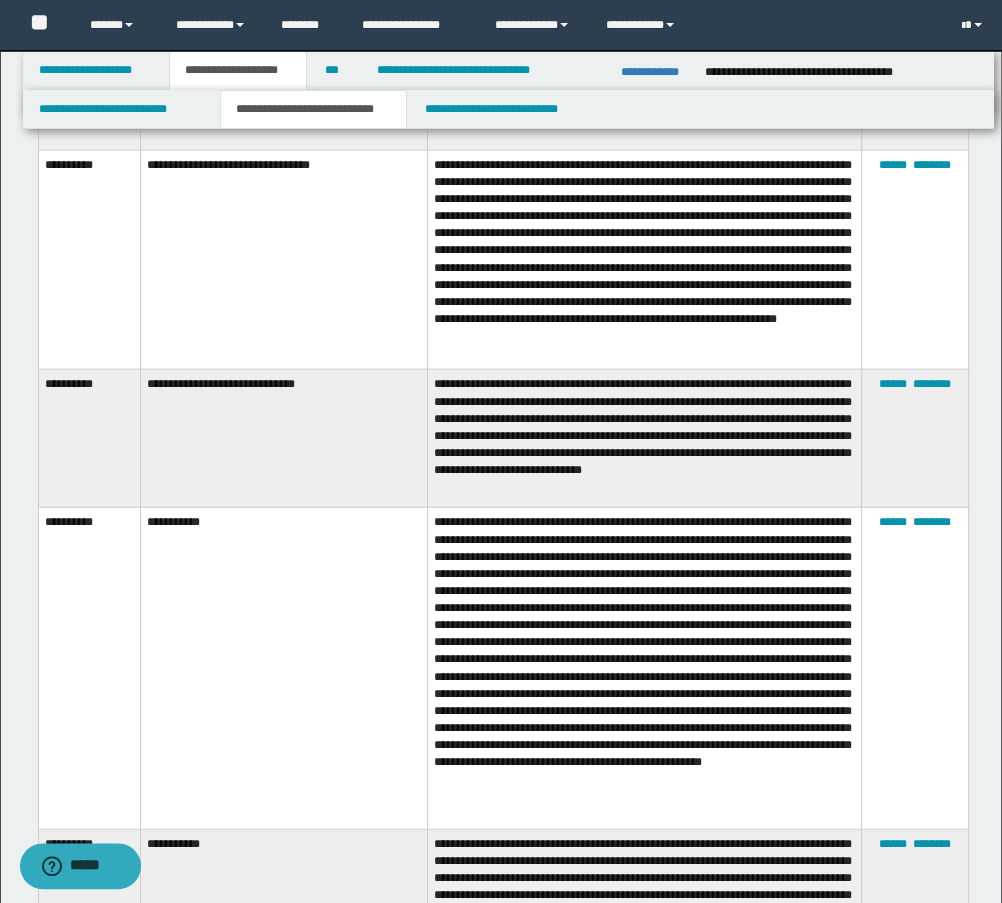 scroll, scrollTop: 14269, scrollLeft: 0, axis: vertical 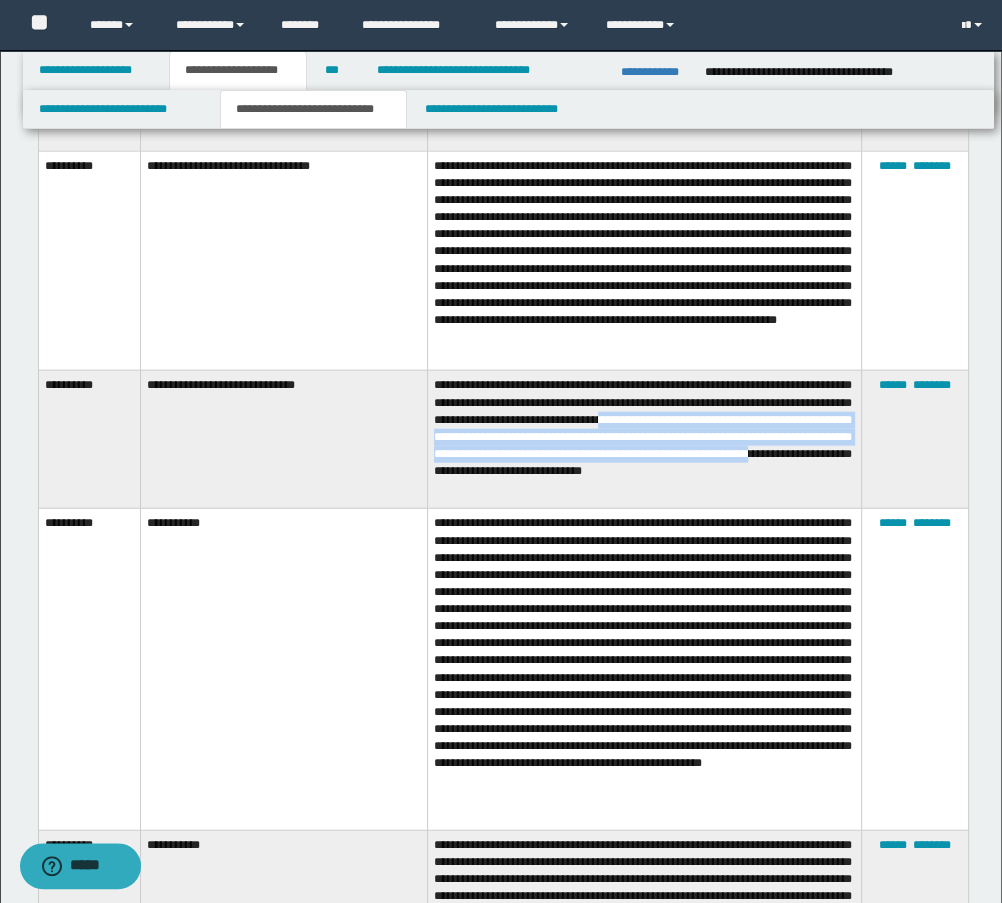 drag, startPoint x: 488, startPoint y: 413, endPoint x: 813, endPoint y: 445, distance: 326.5716 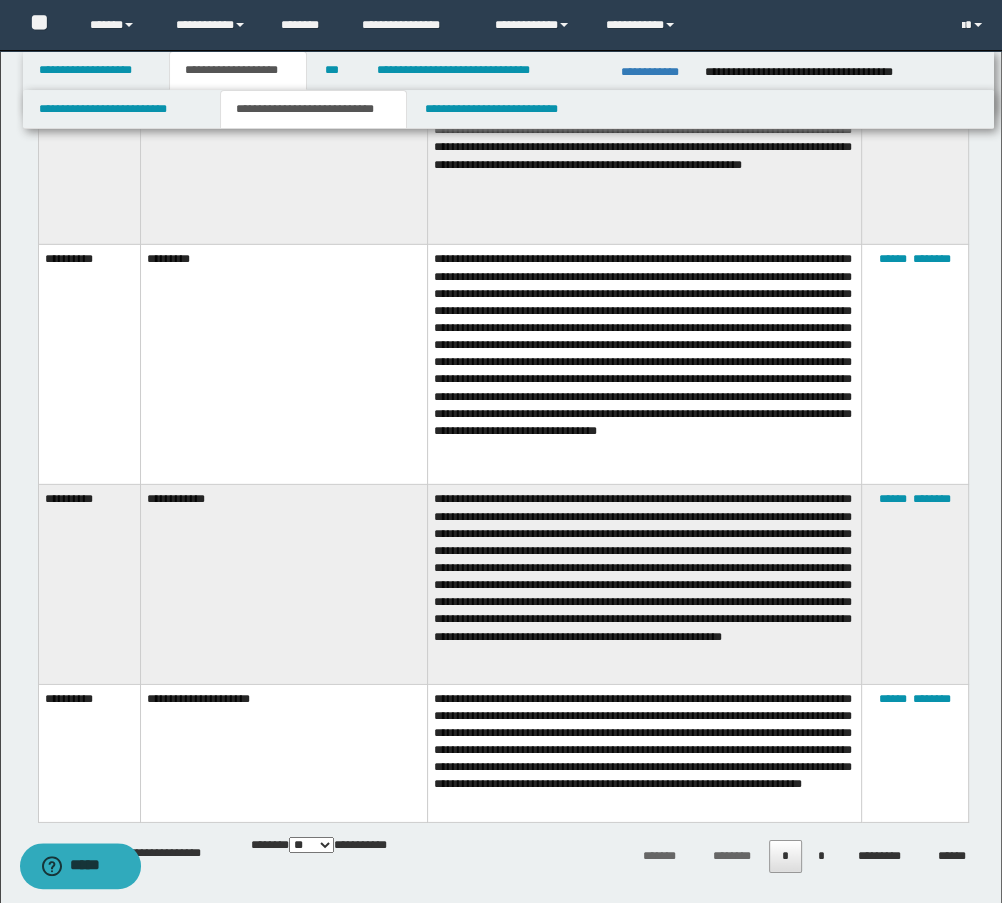 scroll, scrollTop: 15264, scrollLeft: 0, axis: vertical 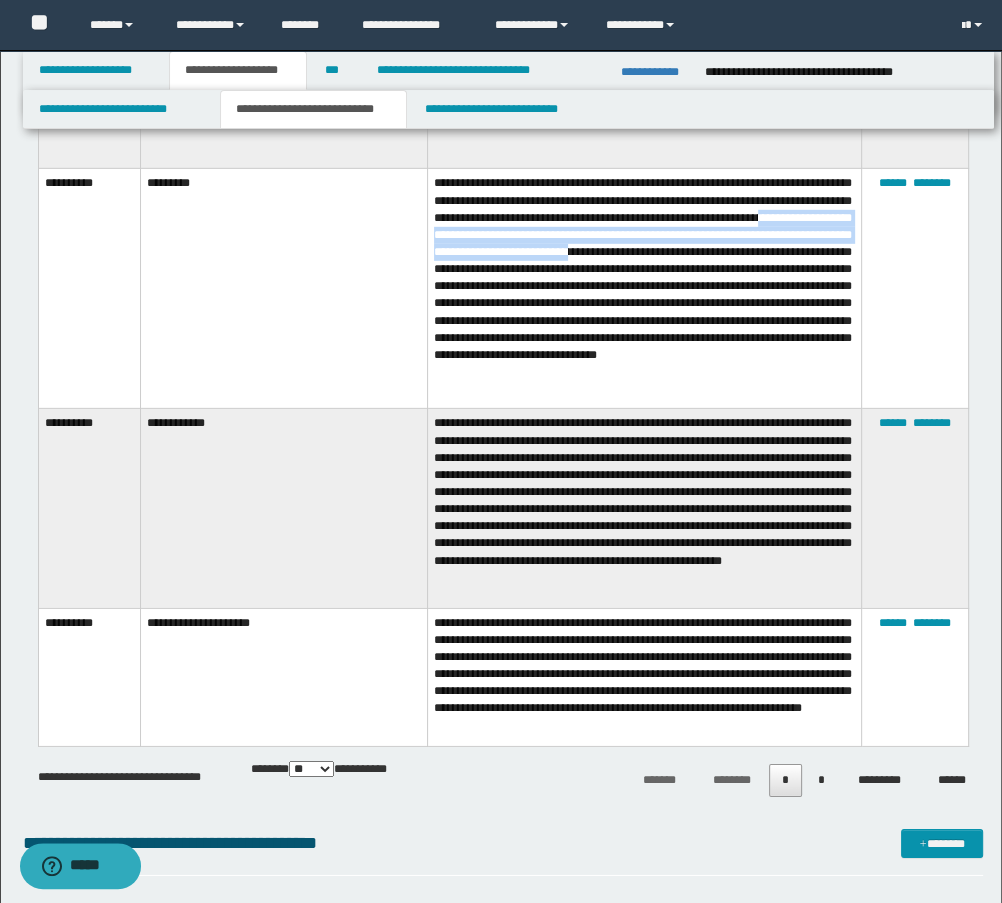 drag, startPoint x: 574, startPoint y: 245, endPoint x: 581, endPoint y: 274, distance: 29.832869 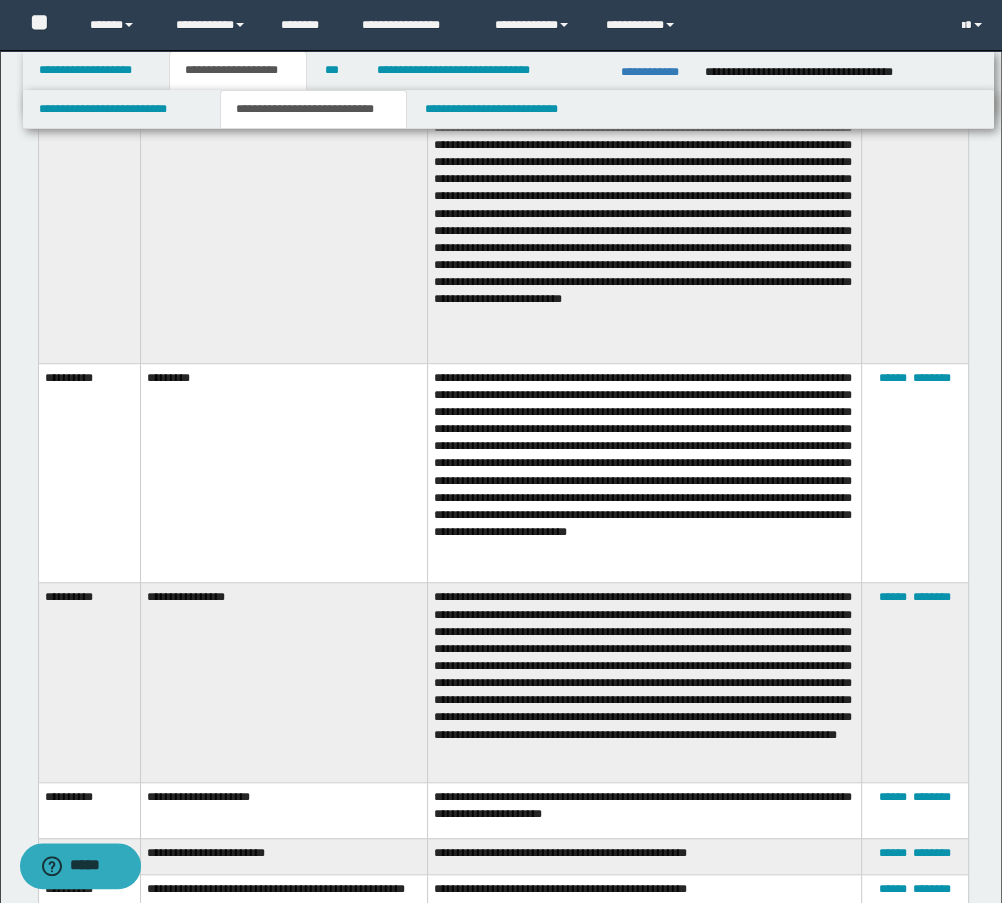 scroll, scrollTop: 11889, scrollLeft: 0, axis: vertical 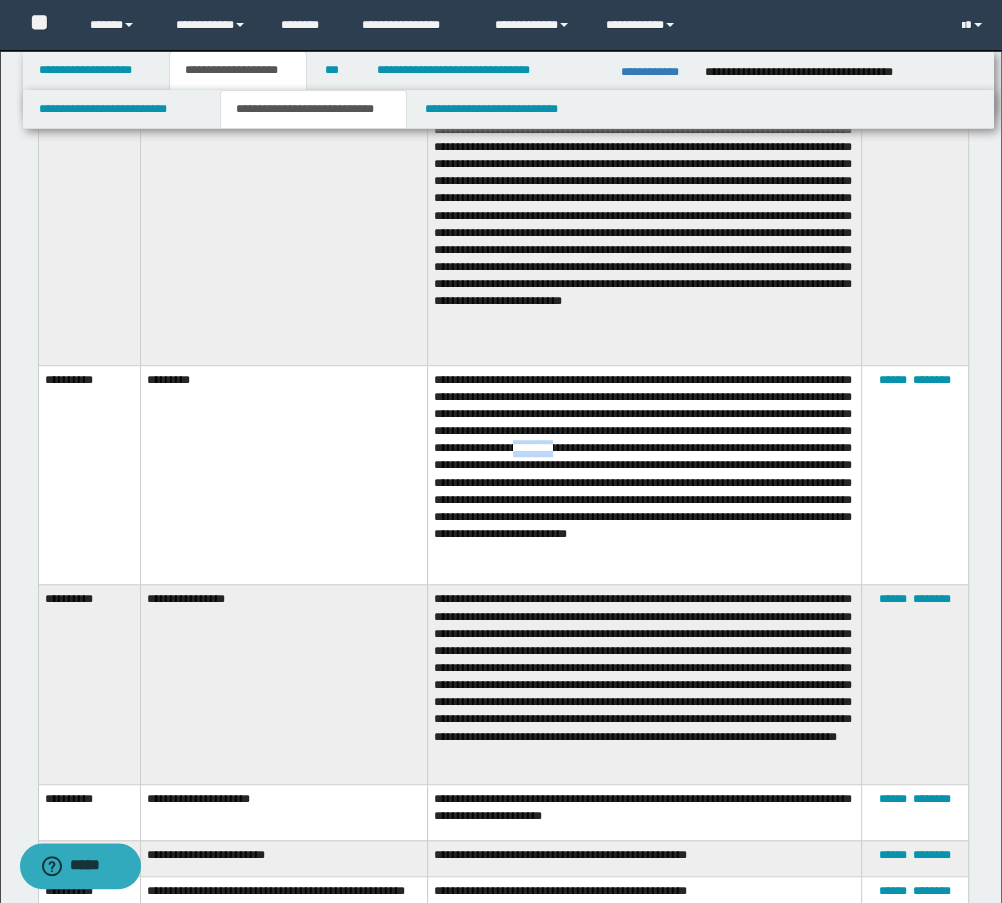 drag, startPoint x: 472, startPoint y: 465, endPoint x: 585, endPoint y: 459, distance: 113.15918 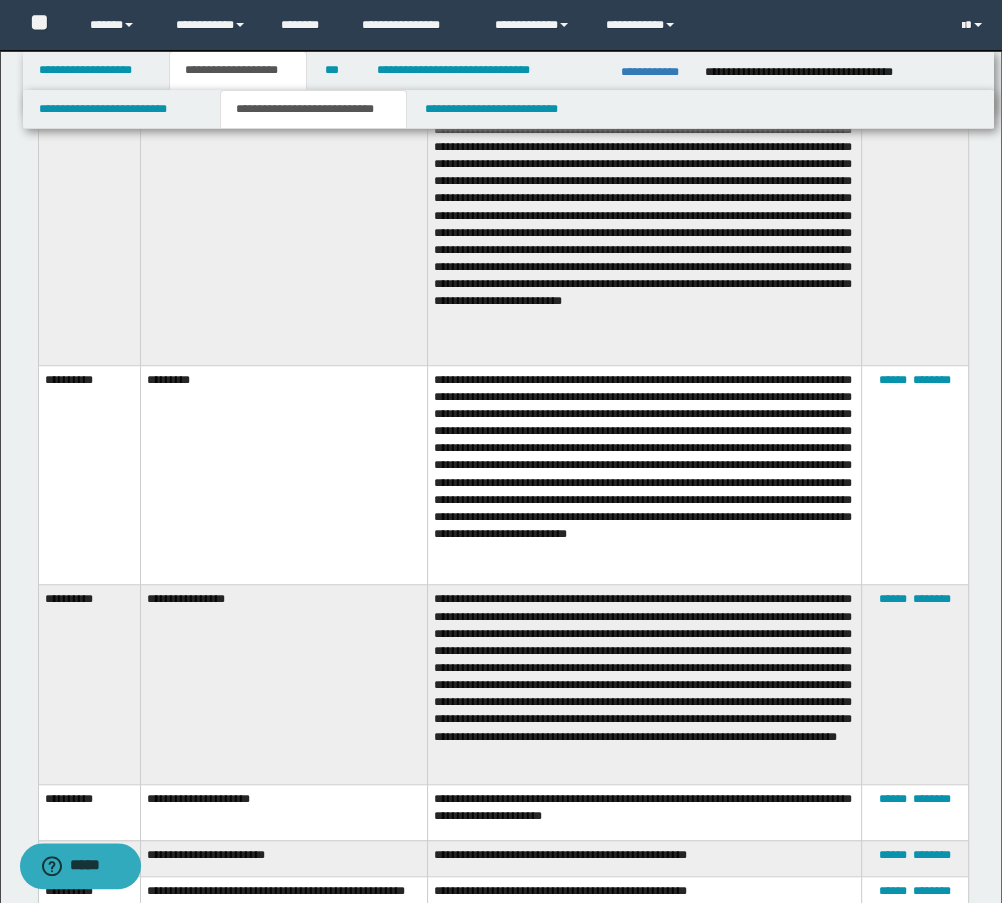 click on "**********" at bounding box center [645, 475] 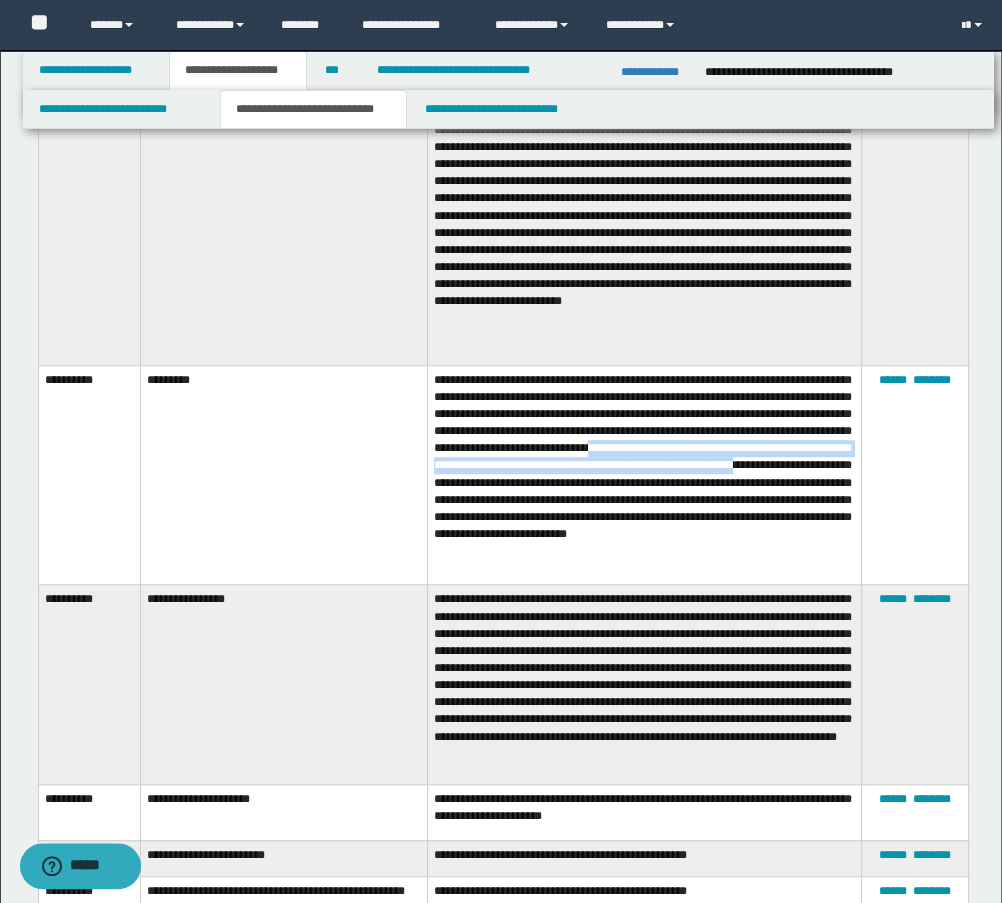 drag, startPoint x: 562, startPoint y: 464, endPoint x: 808, endPoint y: 478, distance: 246.39806 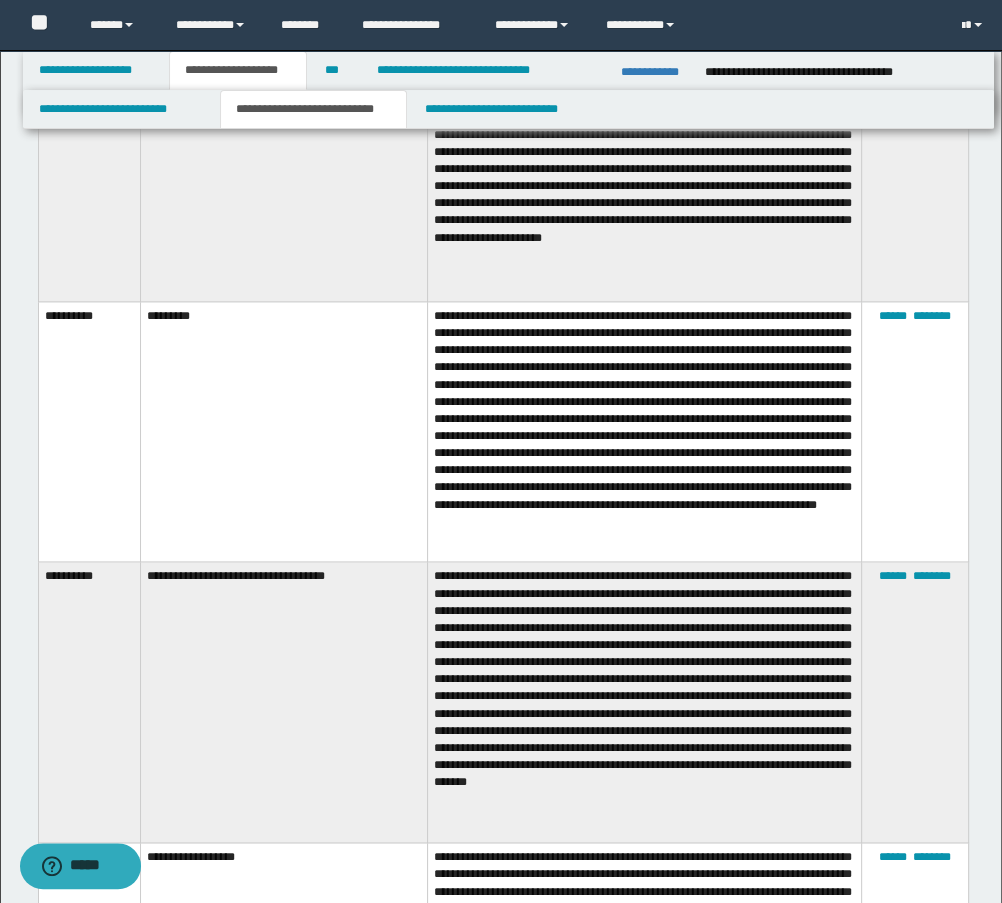 scroll, scrollTop: 12809, scrollLeft: 0, axis: vertical 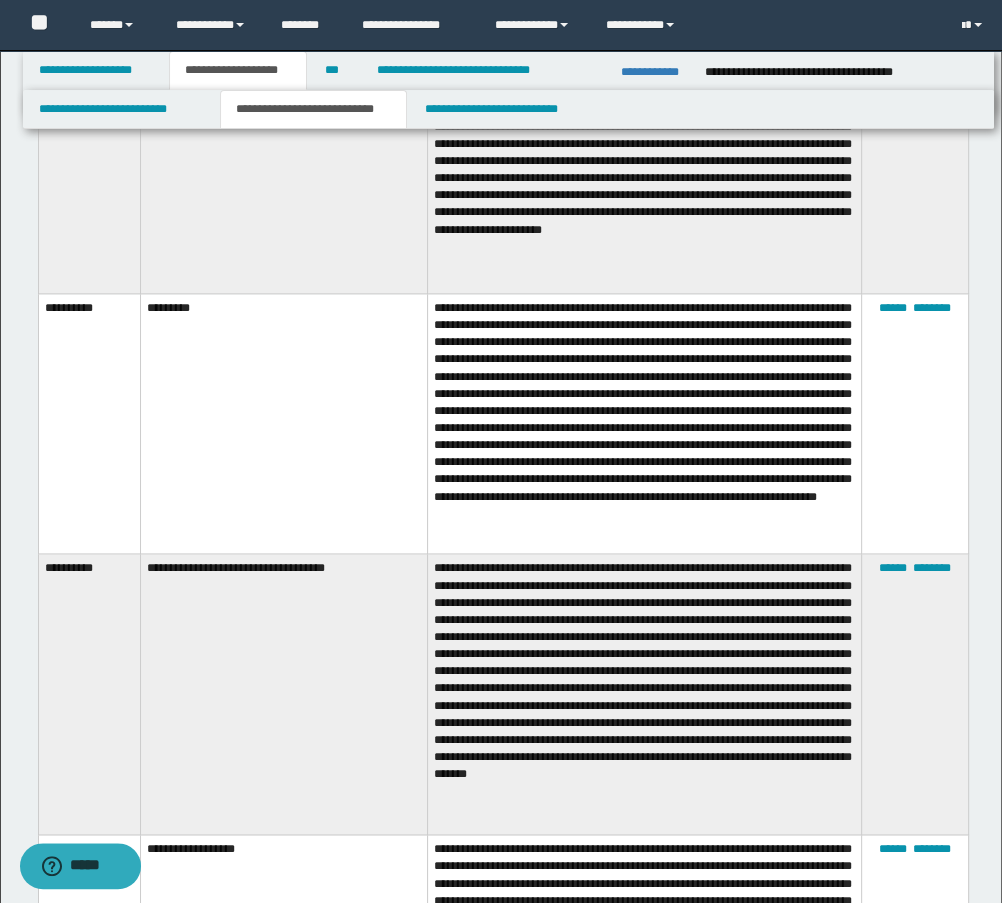 click on "**********" at bounding box center (645, 424) 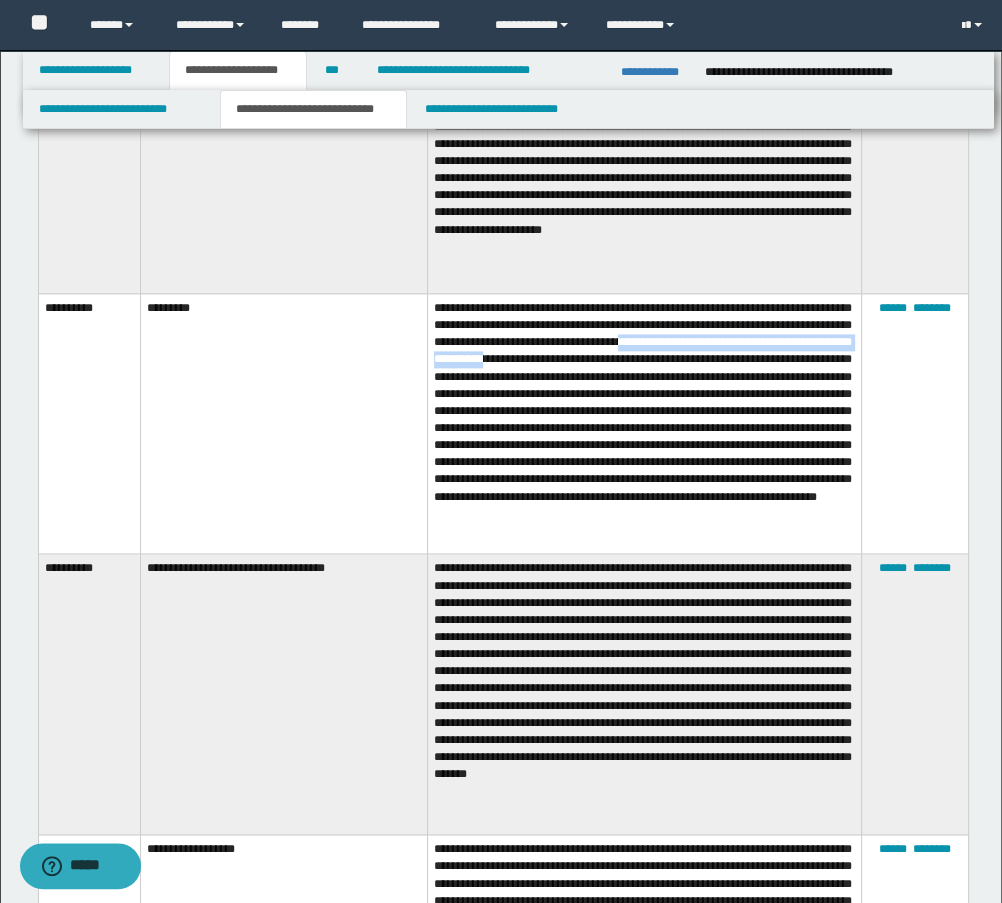 drag, startPoint x: 750, startPoint y: 342, endPoint x: 676, endPoint y: 364, distance: 77.201035 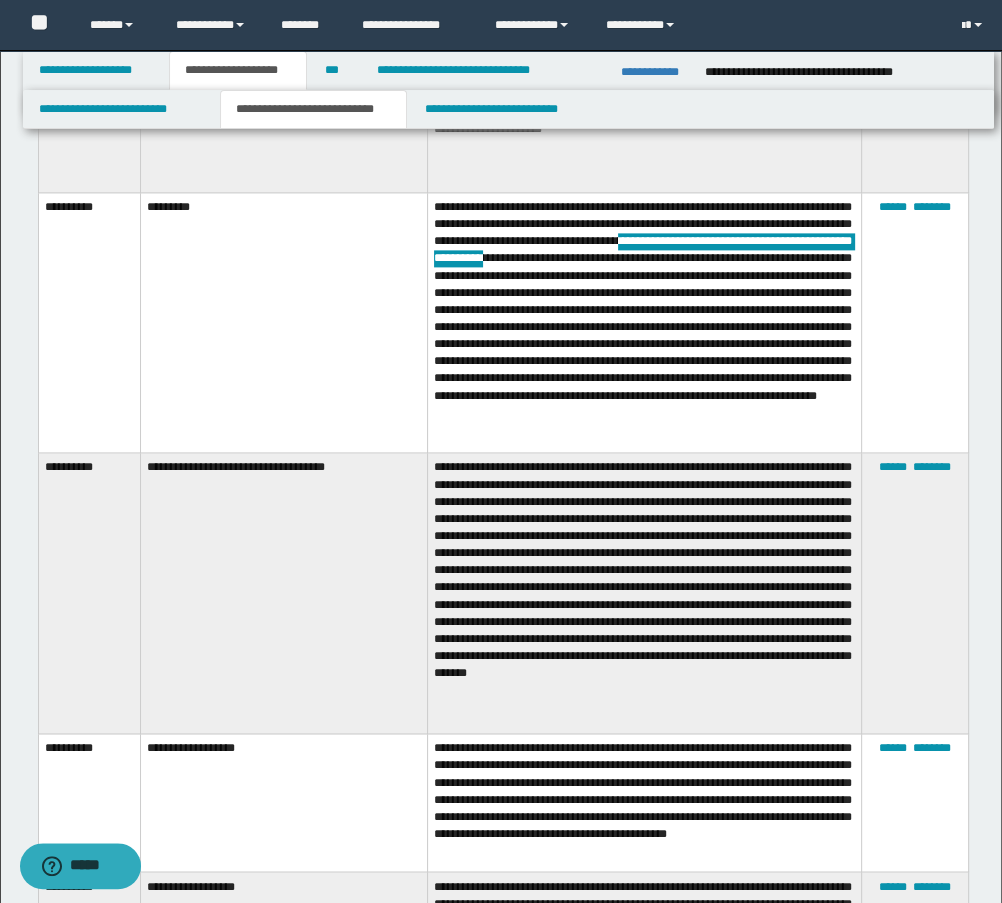 scroll, scrollTop: 12910, scrollLeft: 0, axis: vertical 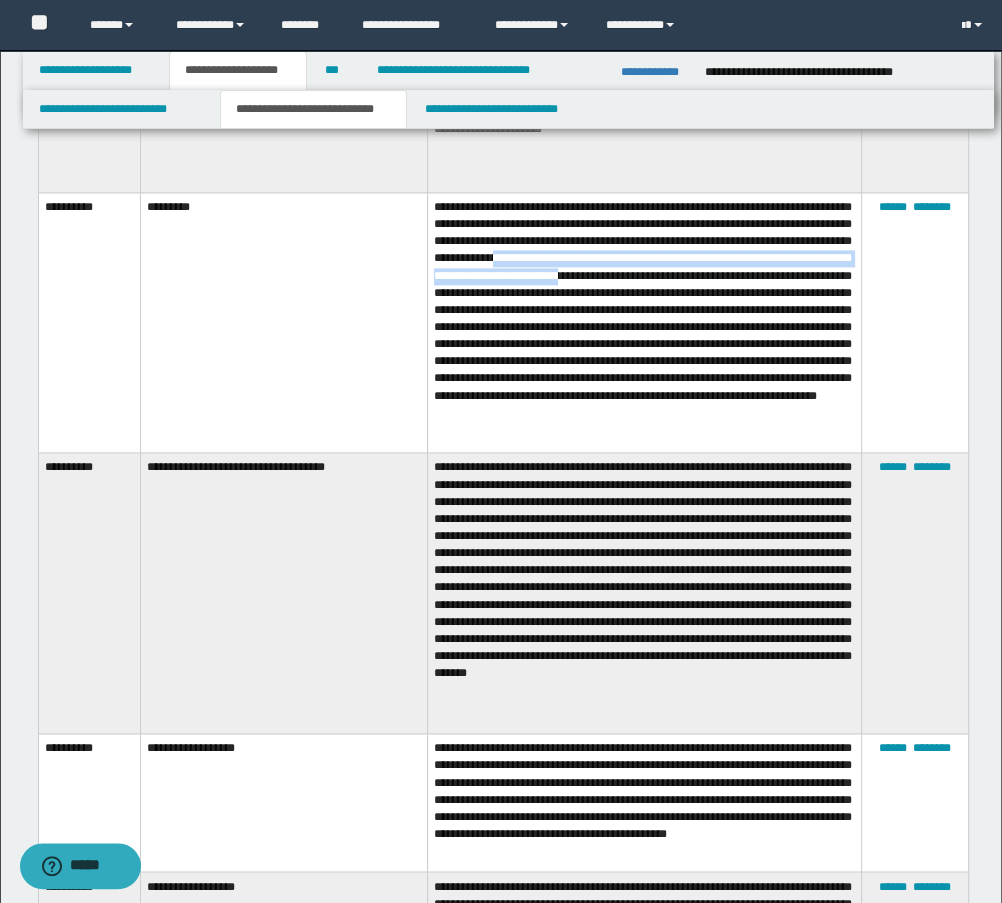 drag, startPoint x: 691, startPoint y: 256, endPoint x: 817, endPoint y: 279, distance: 128.082 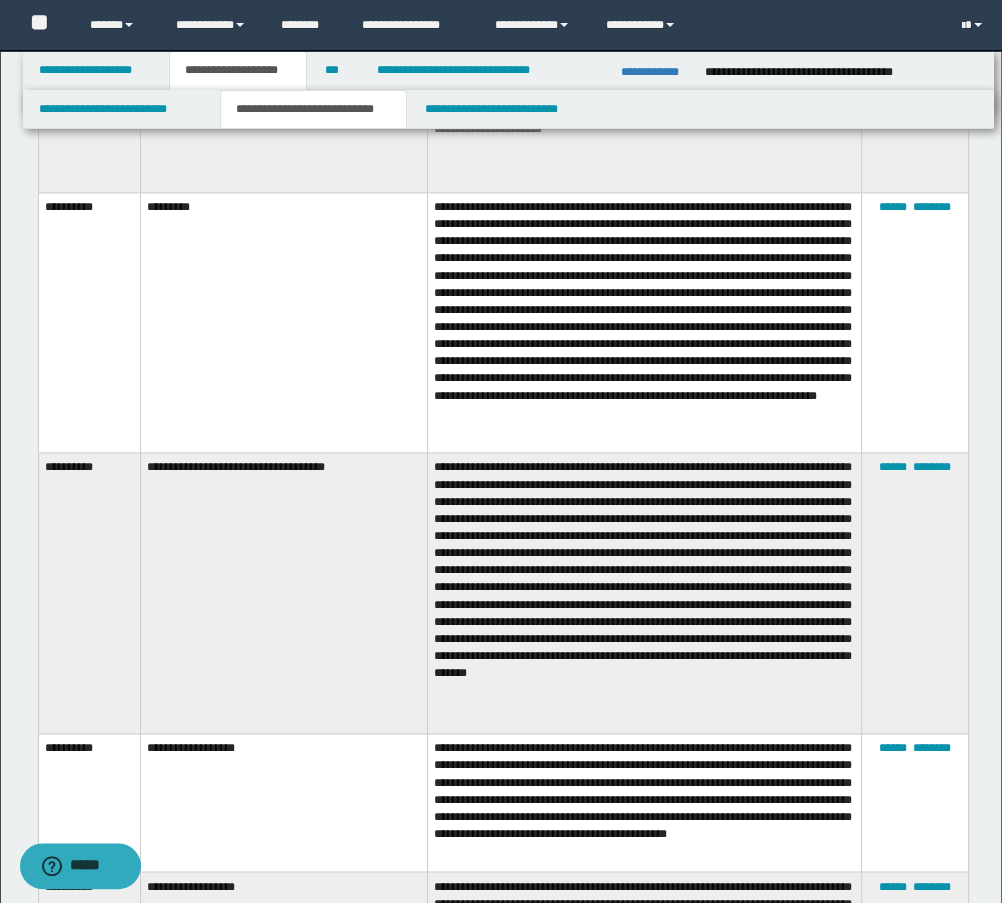 click on "**********" at bounding box center (645, 323) 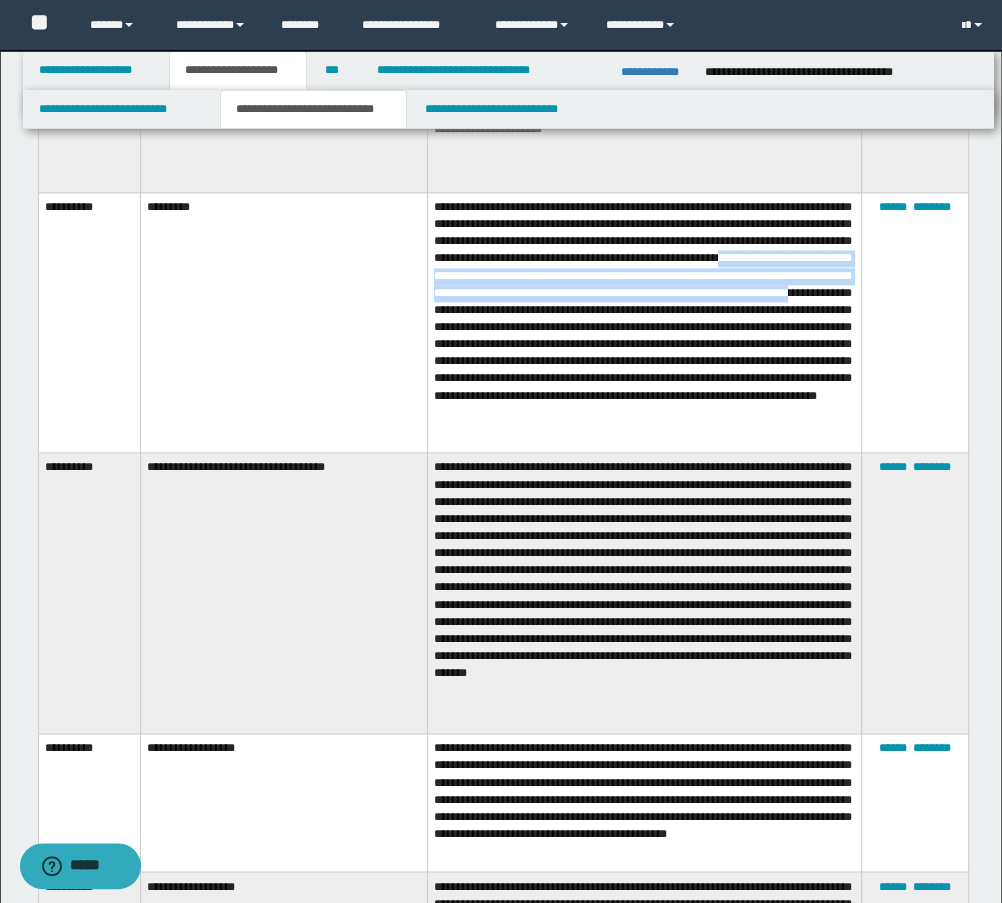 drag, startPoint x: 508, startPoint y: 274, endPoint x: 758, endPoint y: 305, distance: 251.91467 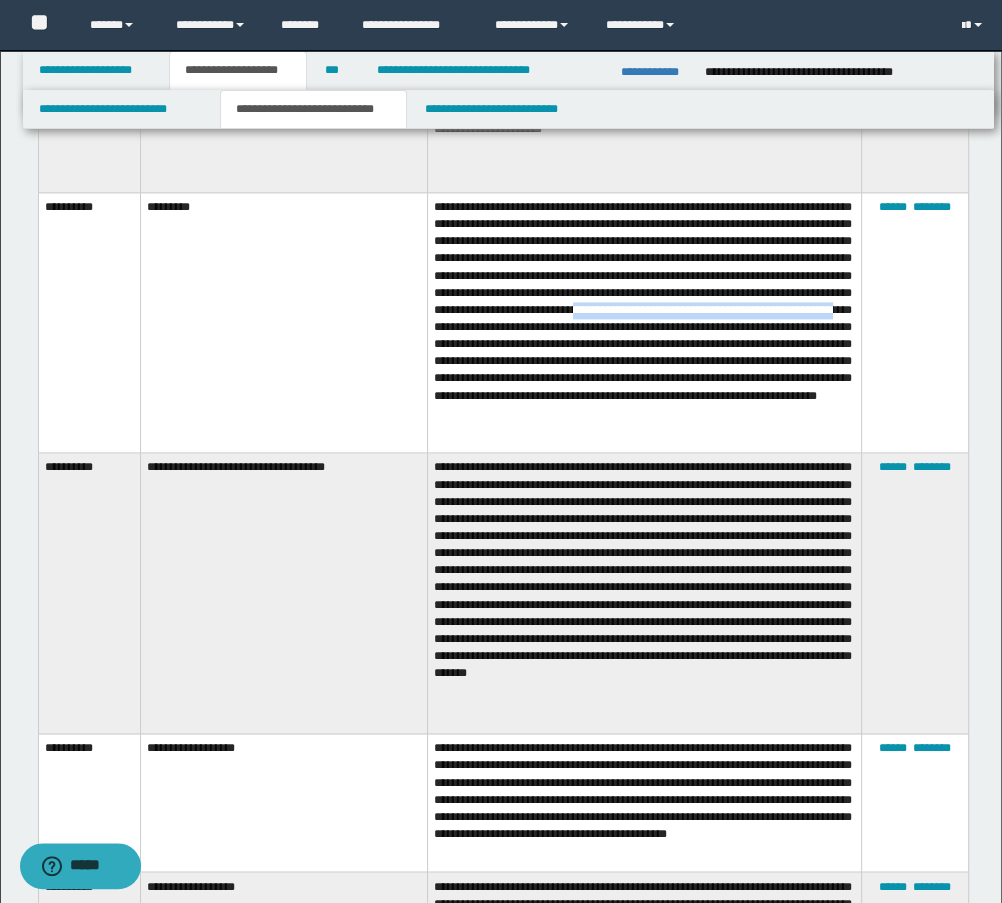 drag, startPoint x: 571, startPoint y: 327, endPoint x: 484, endPoint y: 340, distance: 87.965904 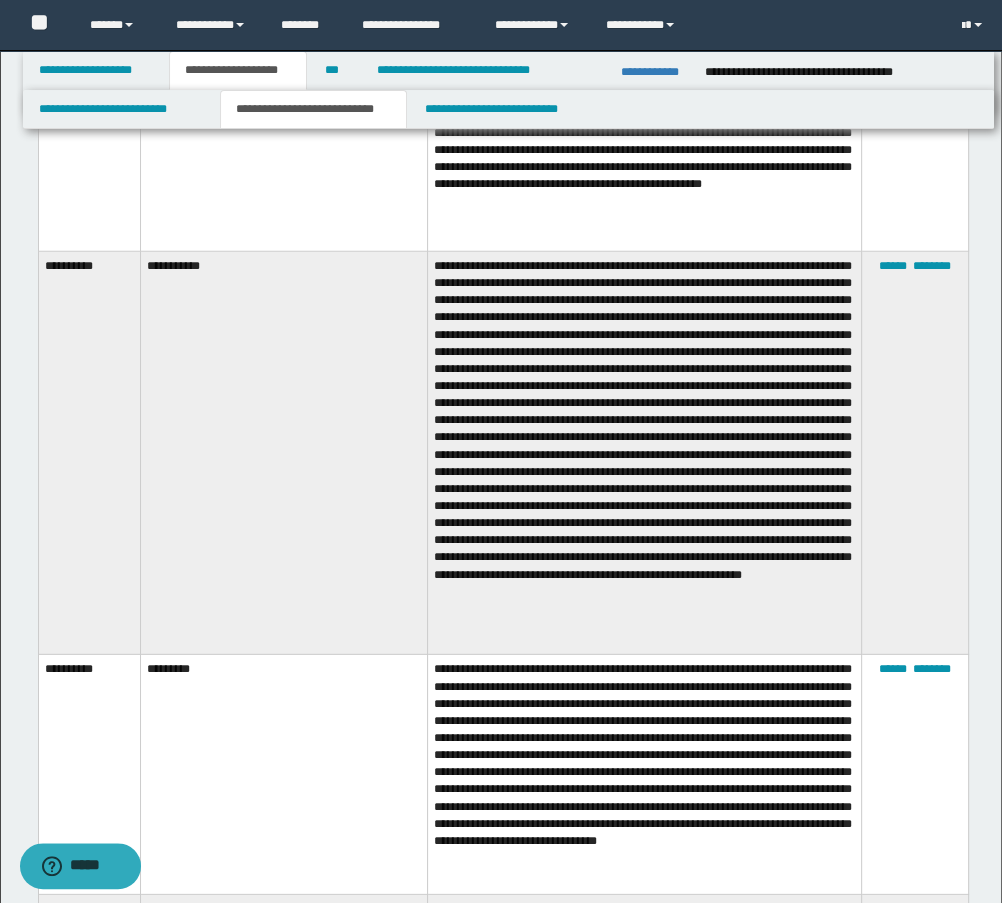 scroll, scrollTop: 14842, scrollLeft: 0, axis: vertical 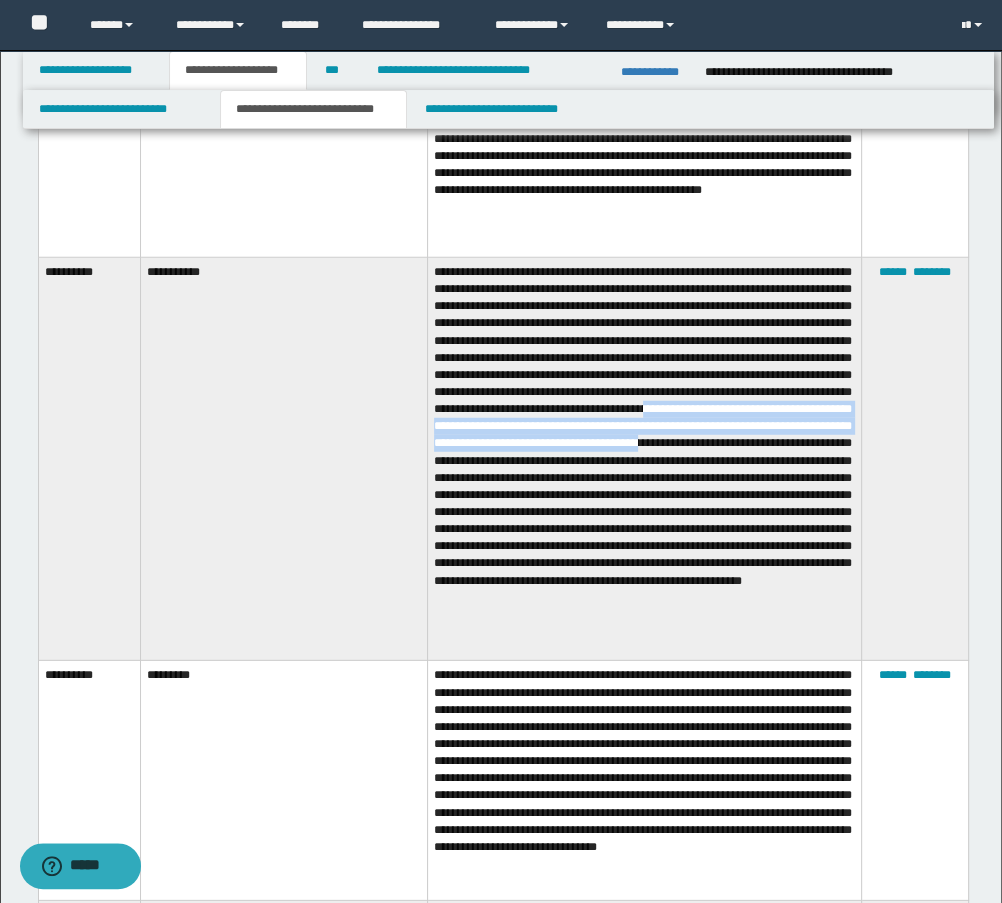 drag, startPoint x: 702, startPoint y: 433, endPoint x: 490, endPoint y: 481, distance: 217.36604 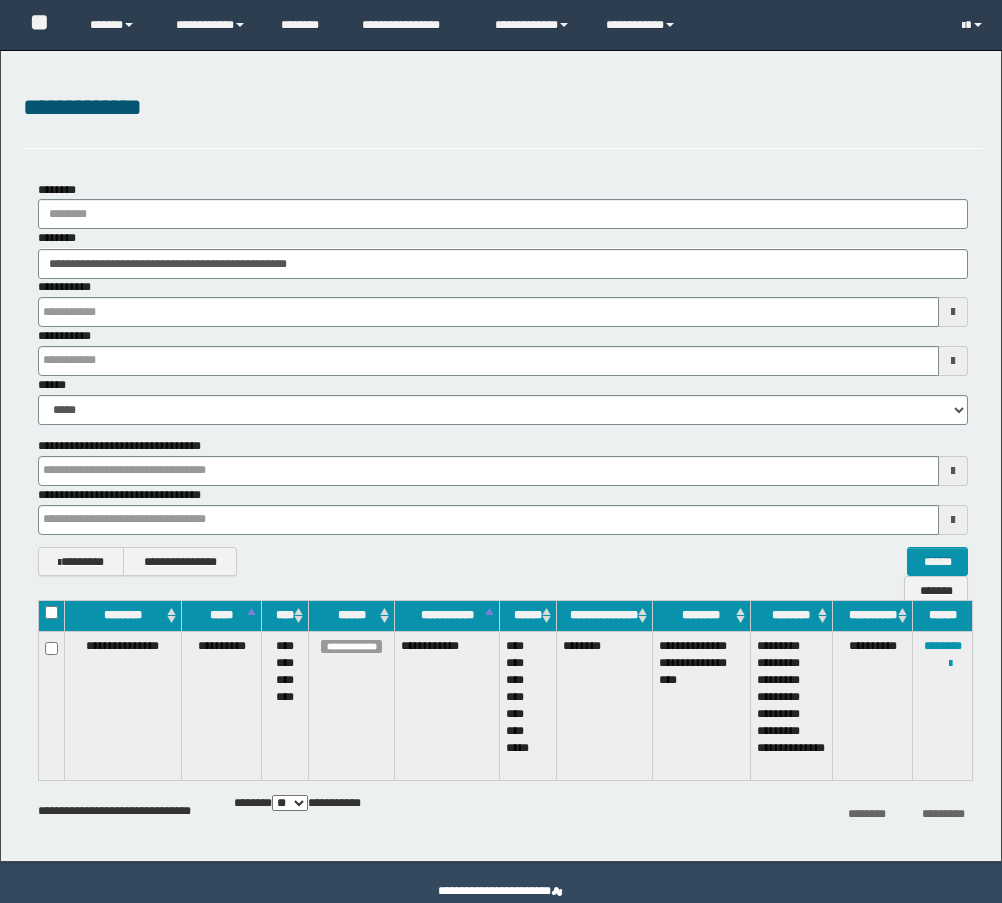 scroll, scrollTop: 0, scrollLeft: 0, axis: both 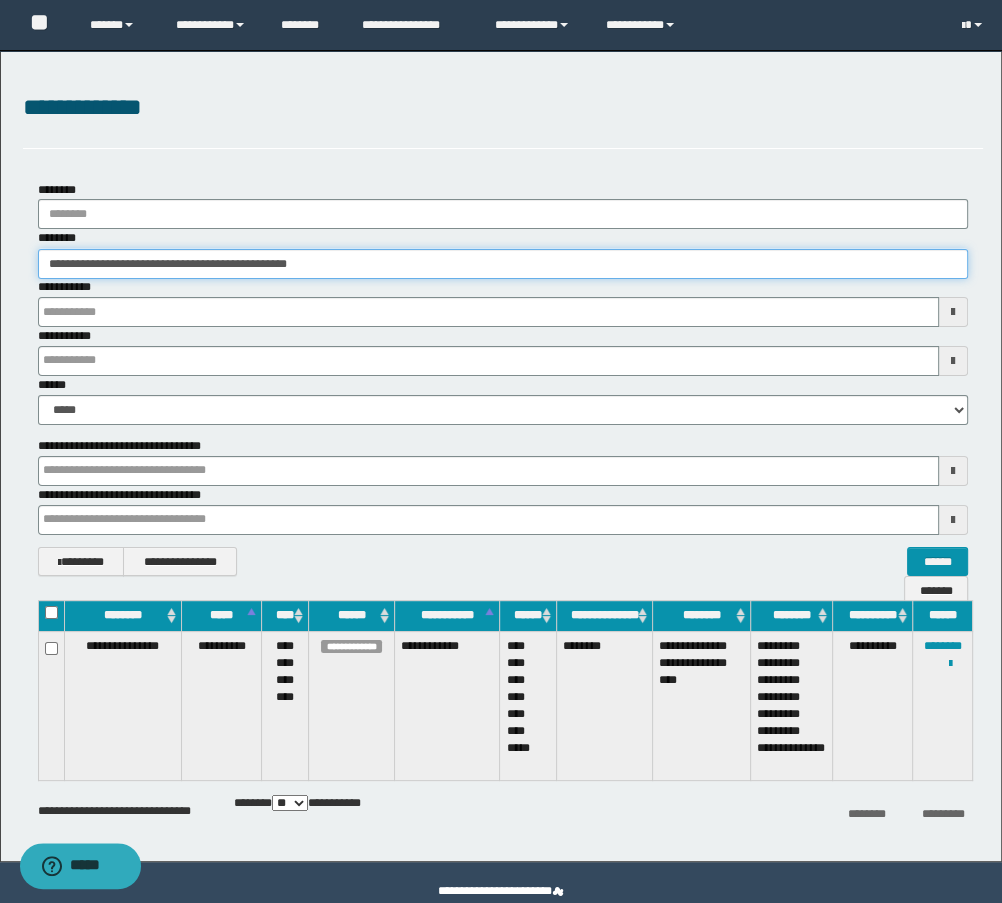 drag, startPoint x: 426, startPoint y: 265, endPoint x: 54, endPoint y: 255, distance: 372.1344 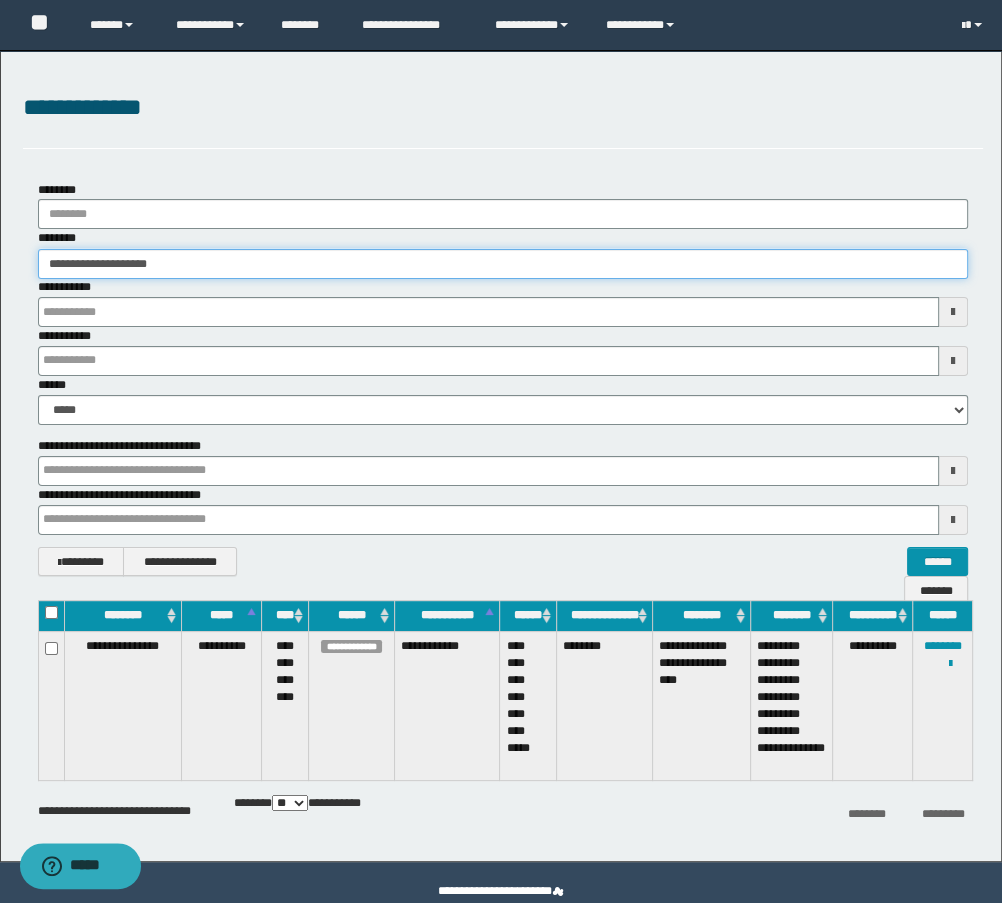 type on "**********" 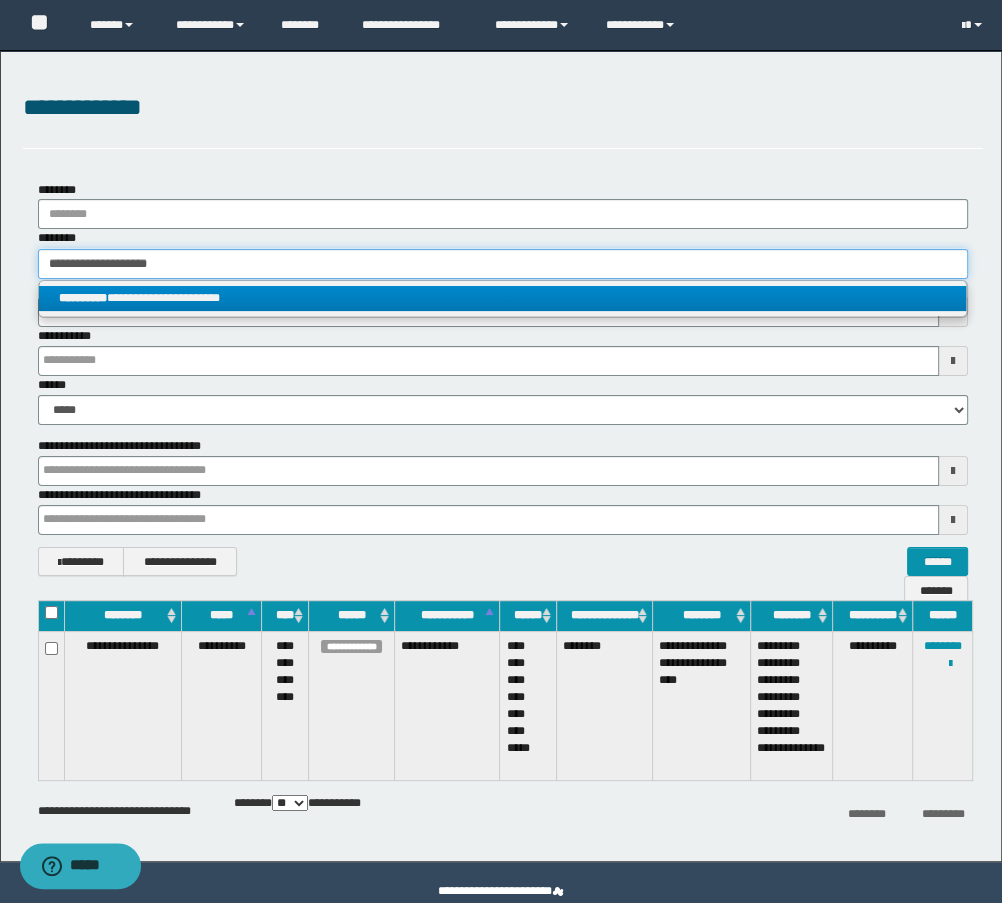 type on "**********" 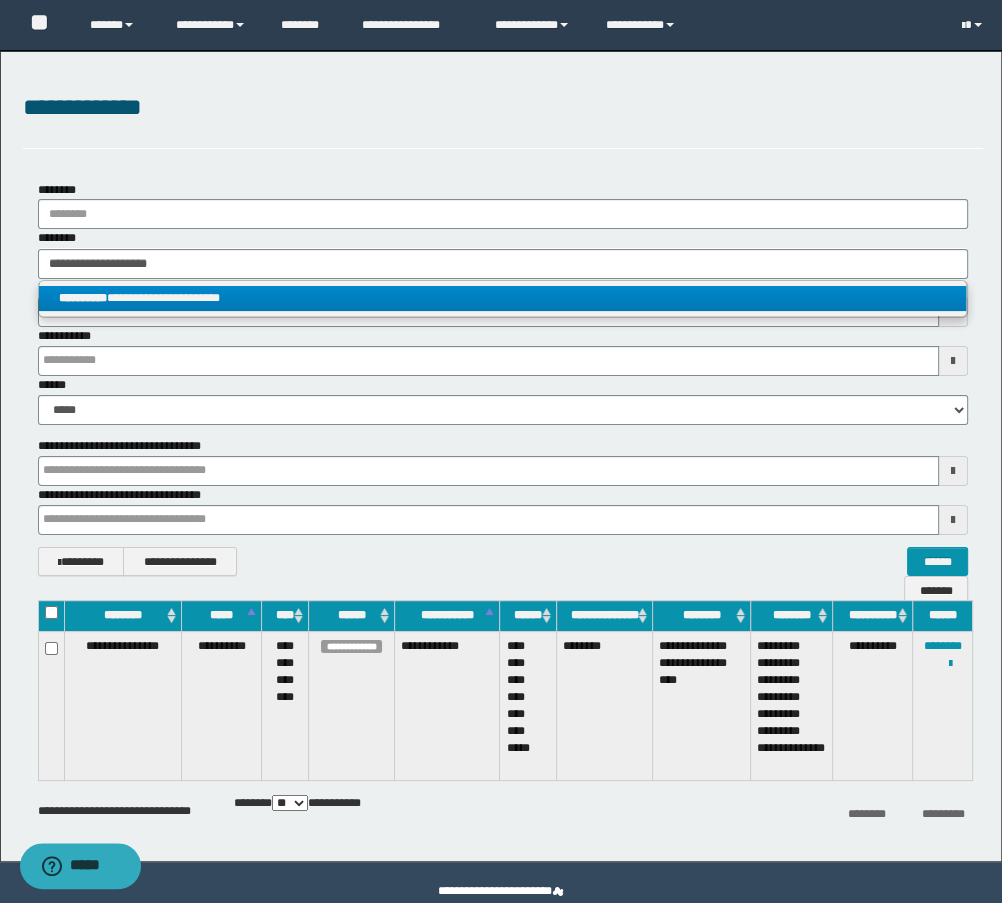 click on "**********" at bounding box center [503, 298] 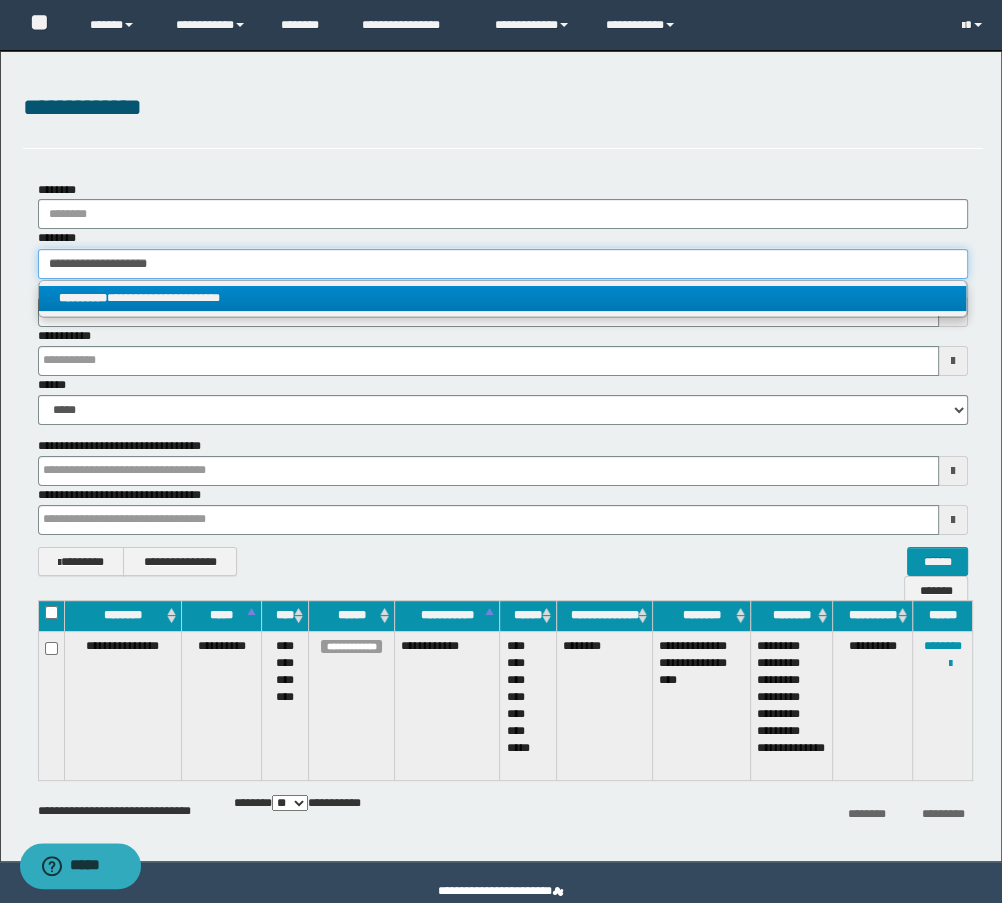 type 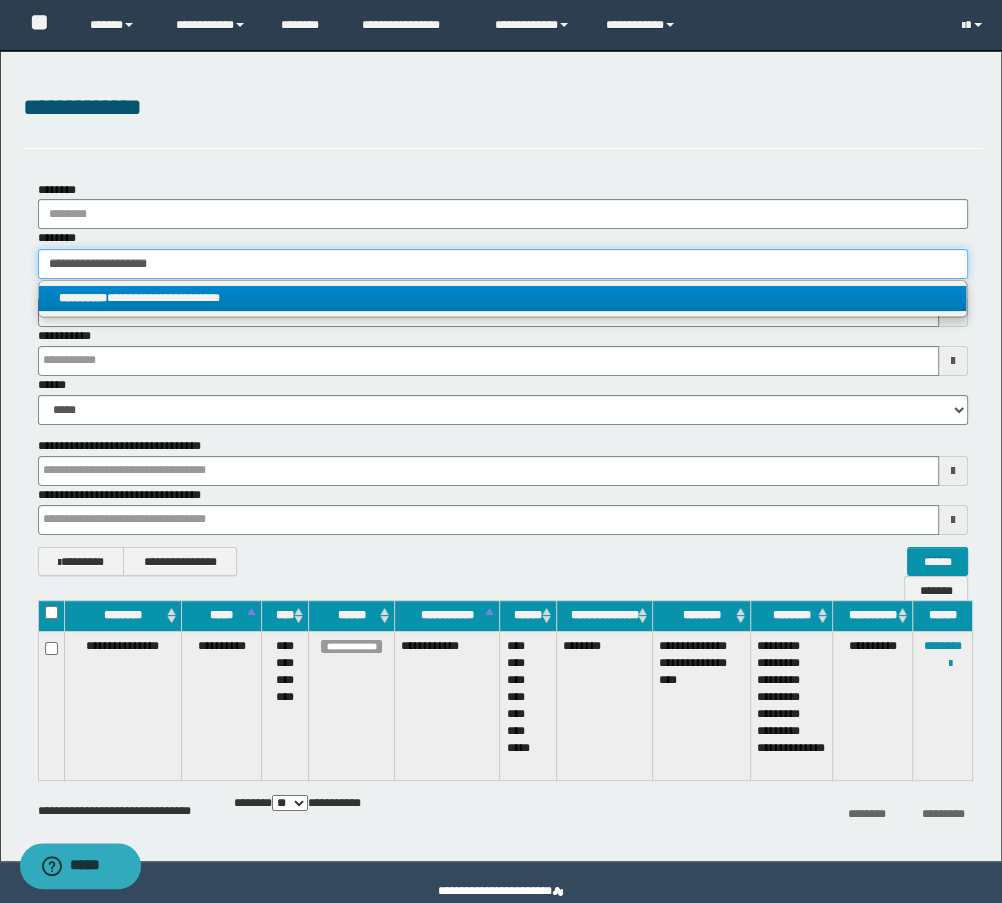 type on "**********" 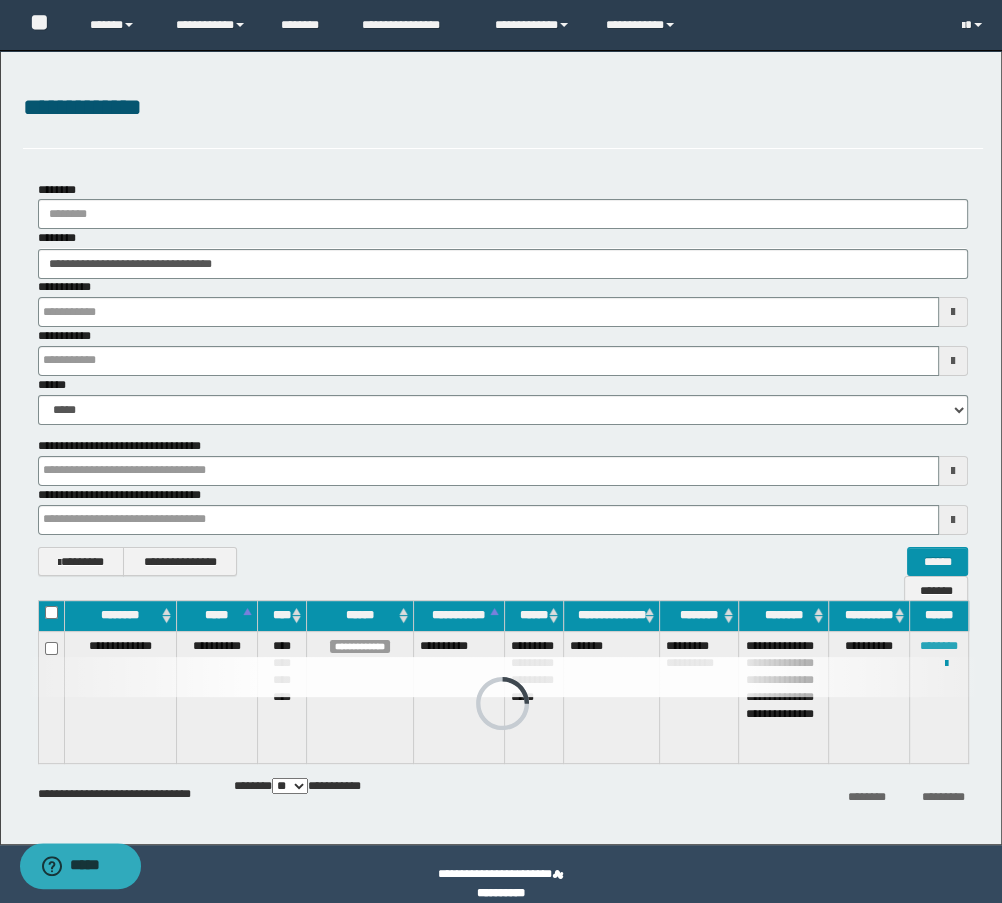 click on "********" at bounding box center [939, 646] 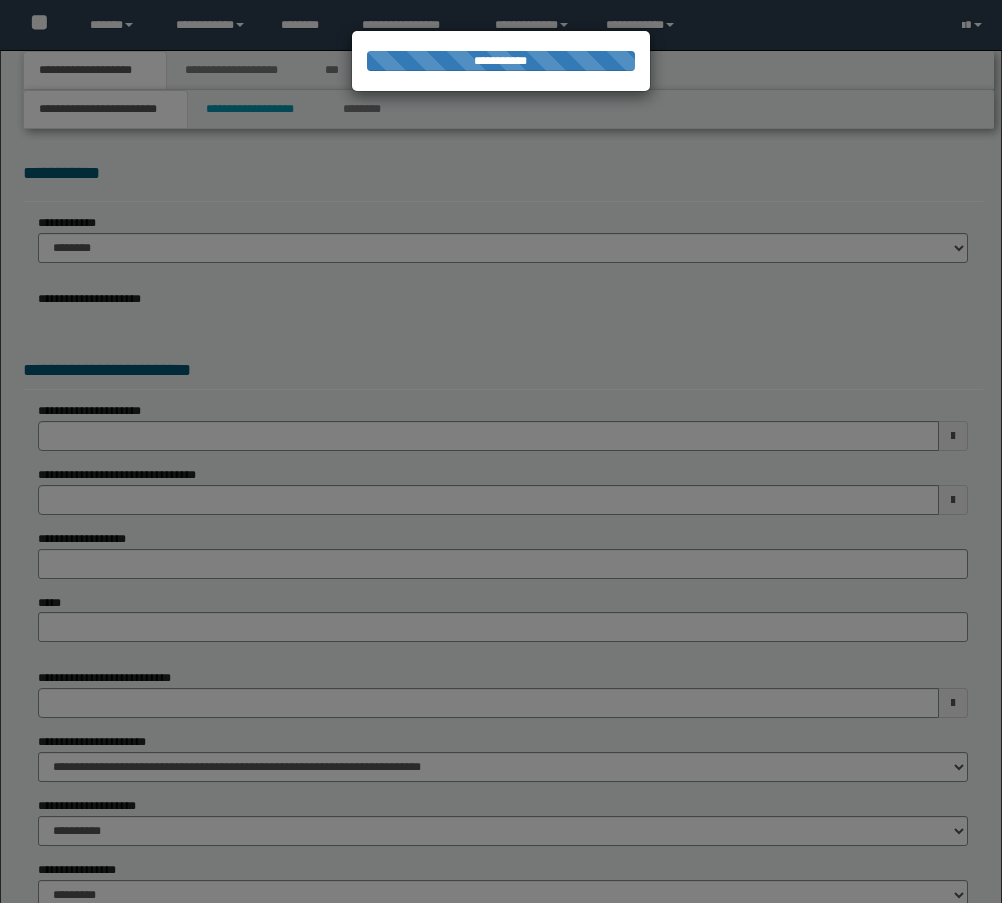 scroll, scrollTop: 0, scrollLeft: 0, axis: both 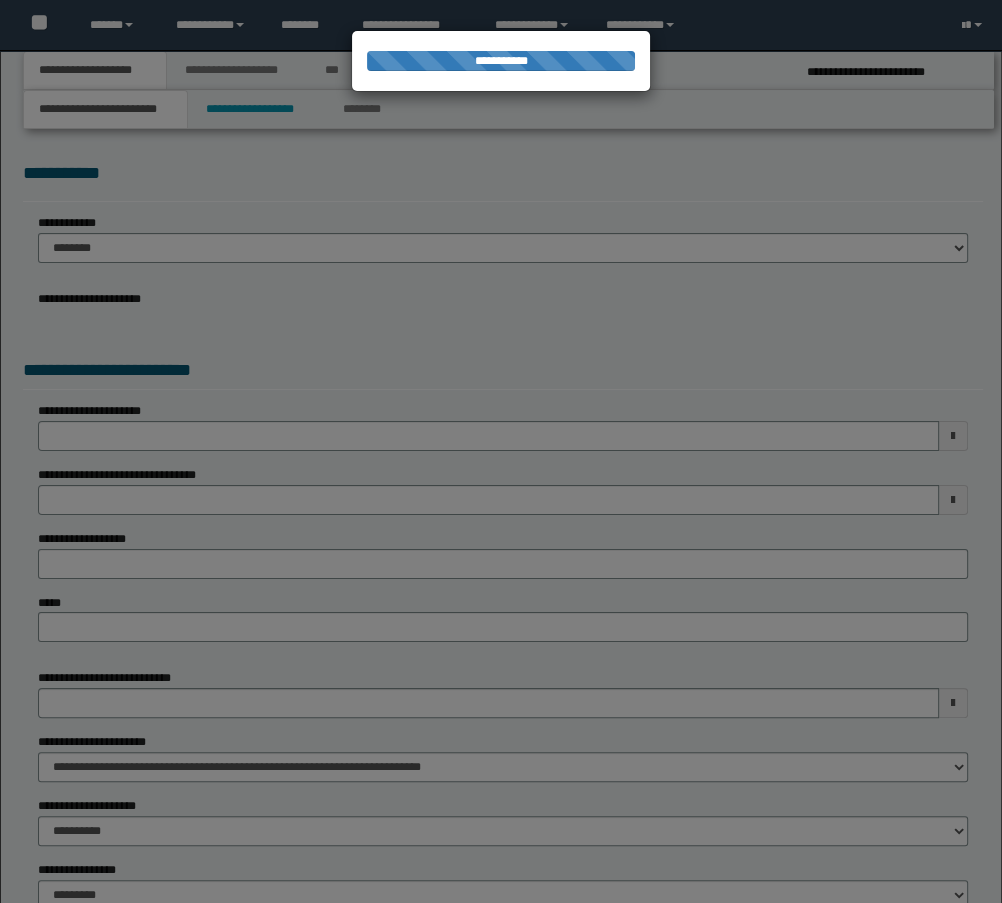 select on "*" 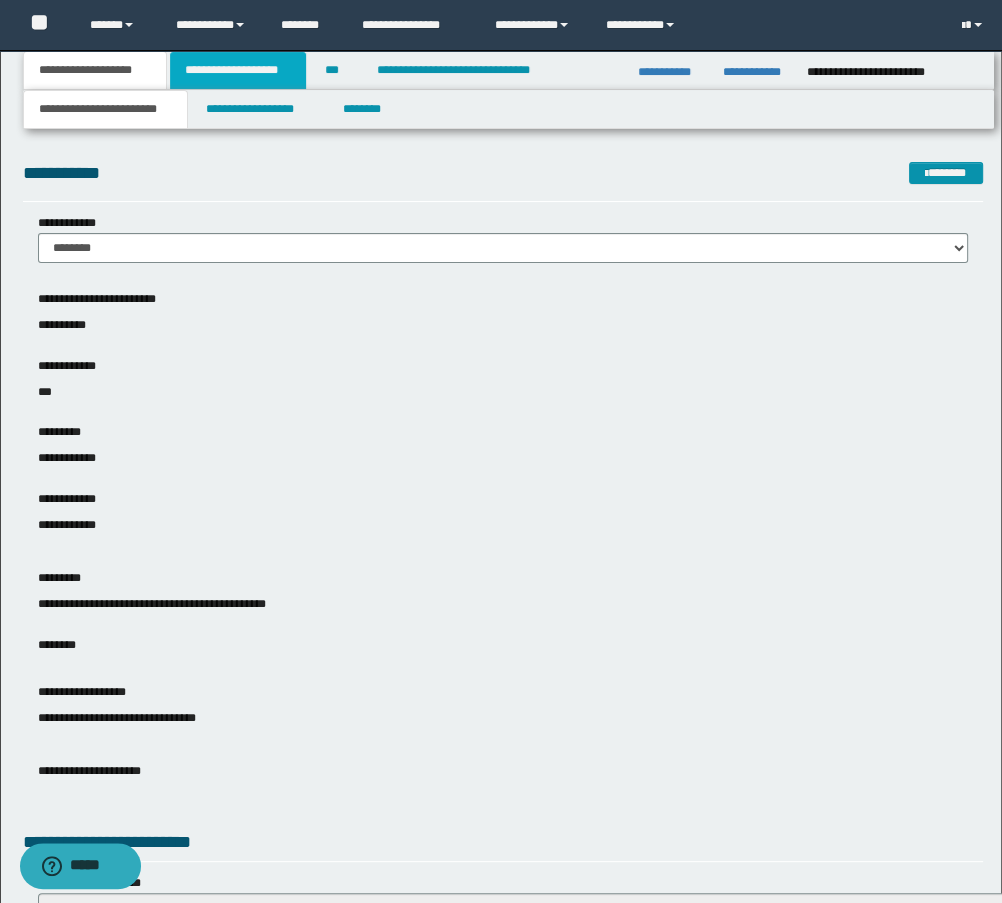 click on "**********" at bounding box center [238, 70] 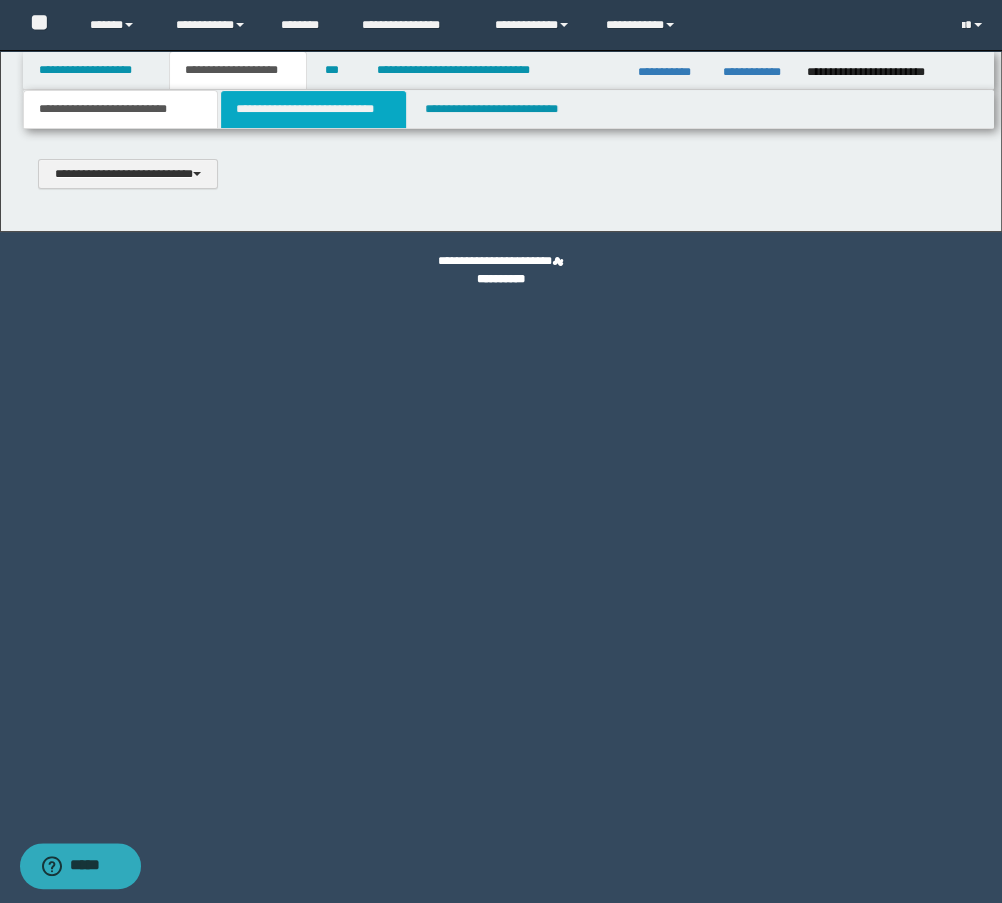 type 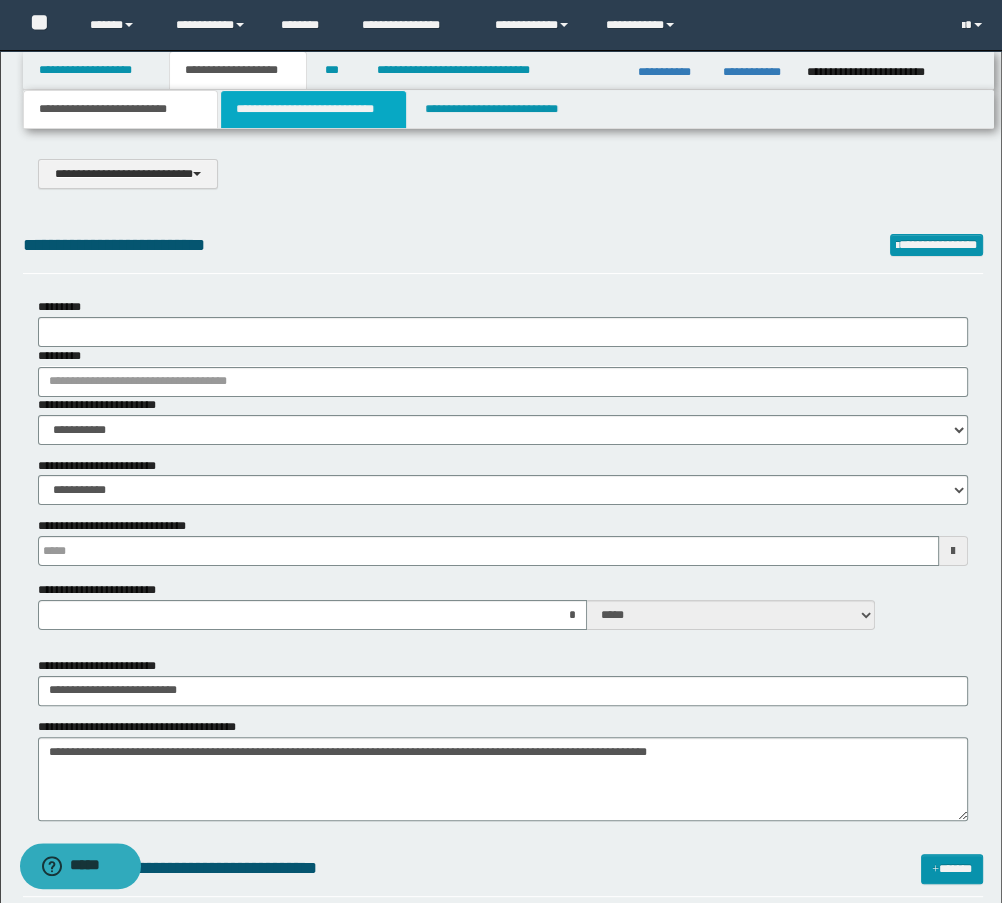 click on "**********" at bounding box center (313, 109) 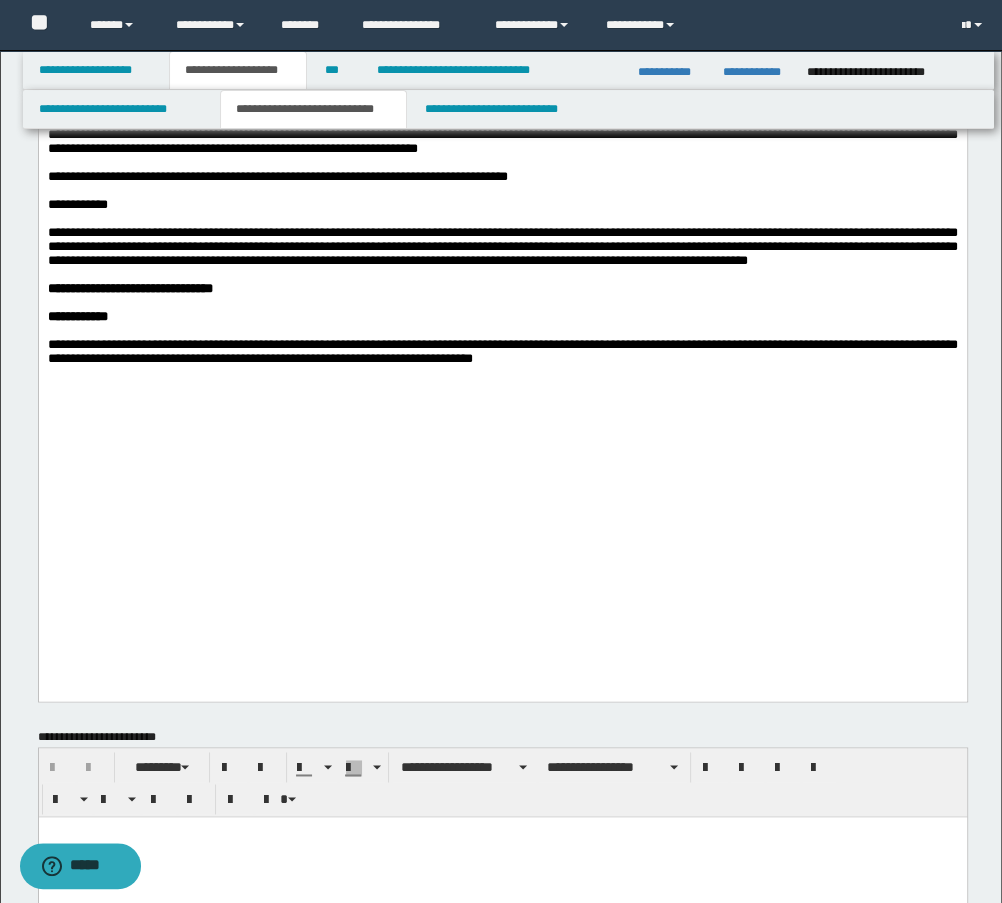 scroll, scrollTop: 1801, scrollLeft: 0, axis: vertical 